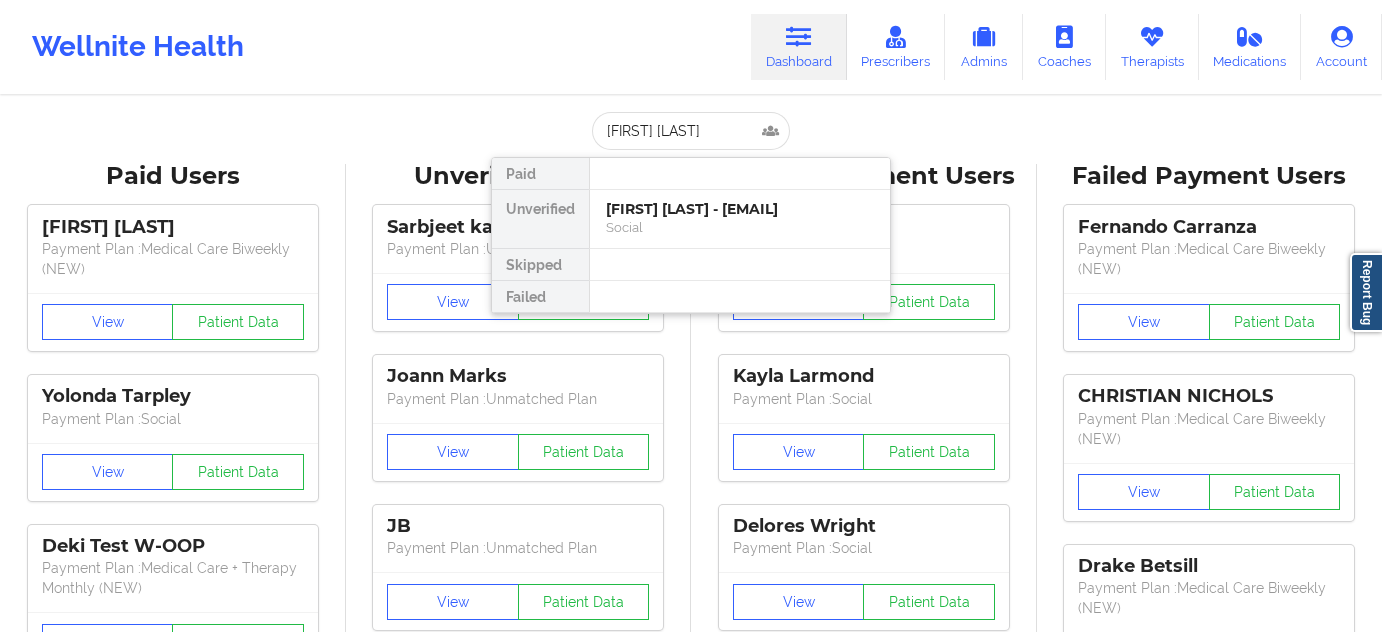 scroll, scrollTop: 0, scrollLeft: 0, axis: both 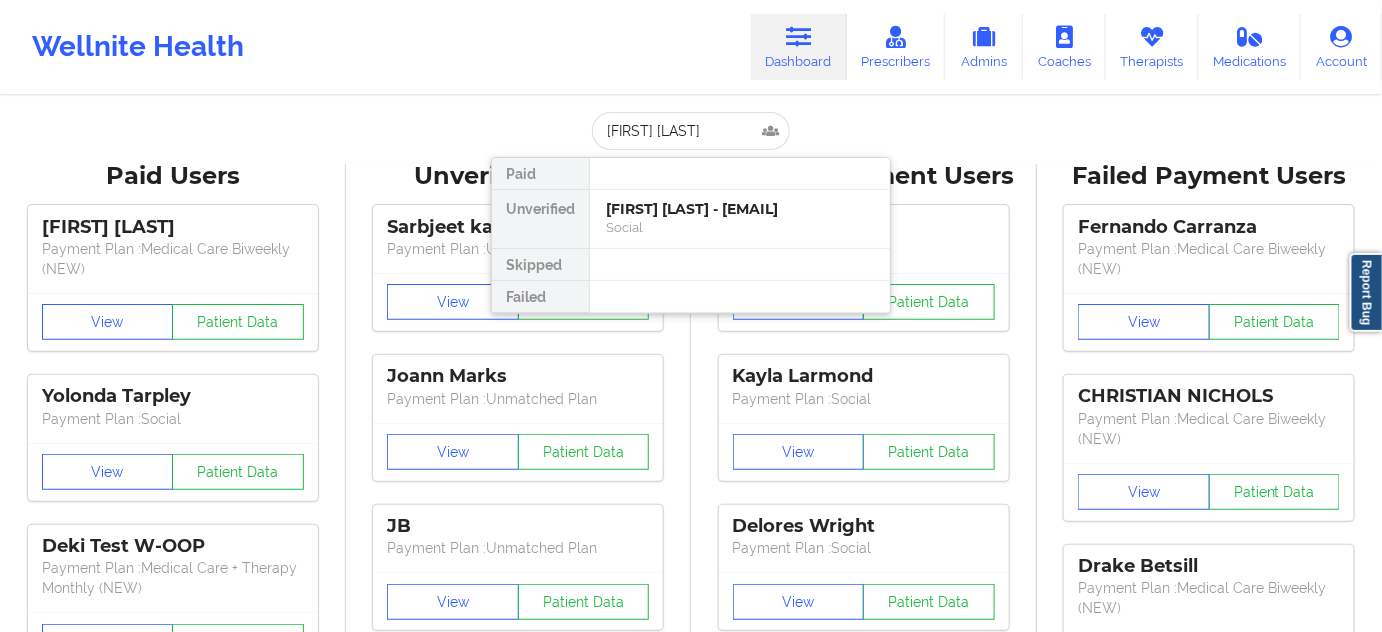 click on "[FIRST] [LAST] - [EMAIL]" at bounding box center [740, 209] 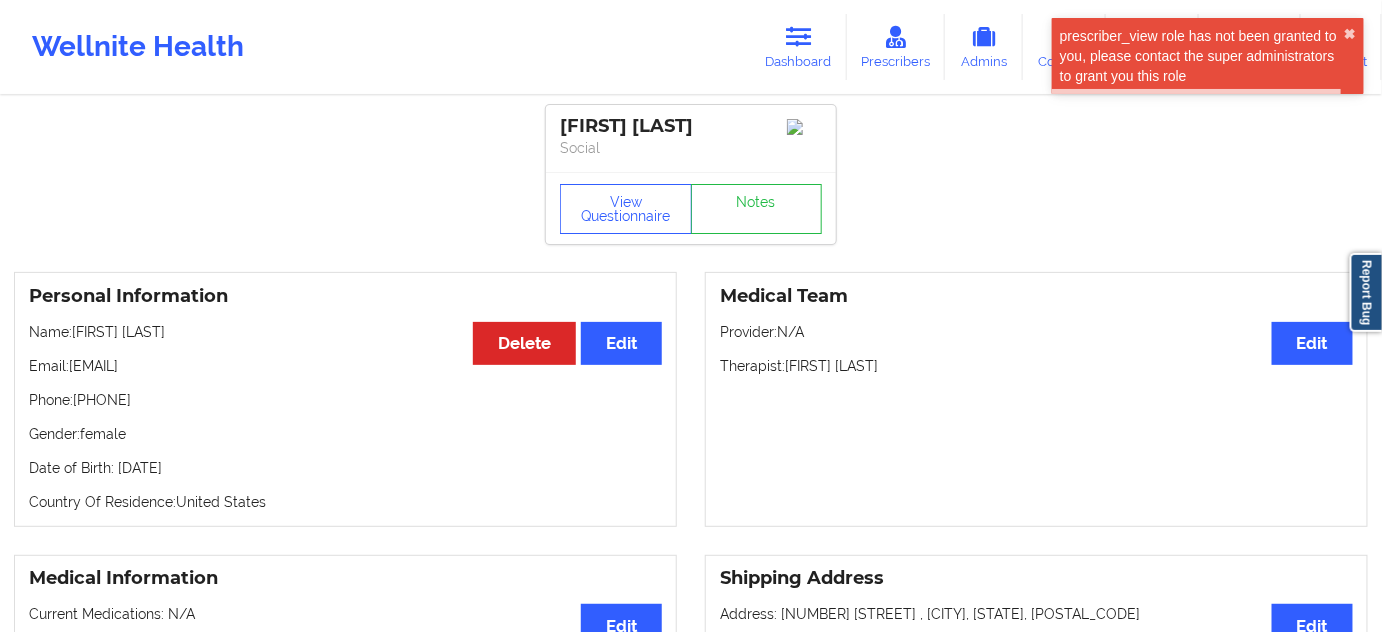 drag, startPoint x: 72, startPoint y: 365, endPoint x: 282, endPoint y: 359, distance: 210.0857 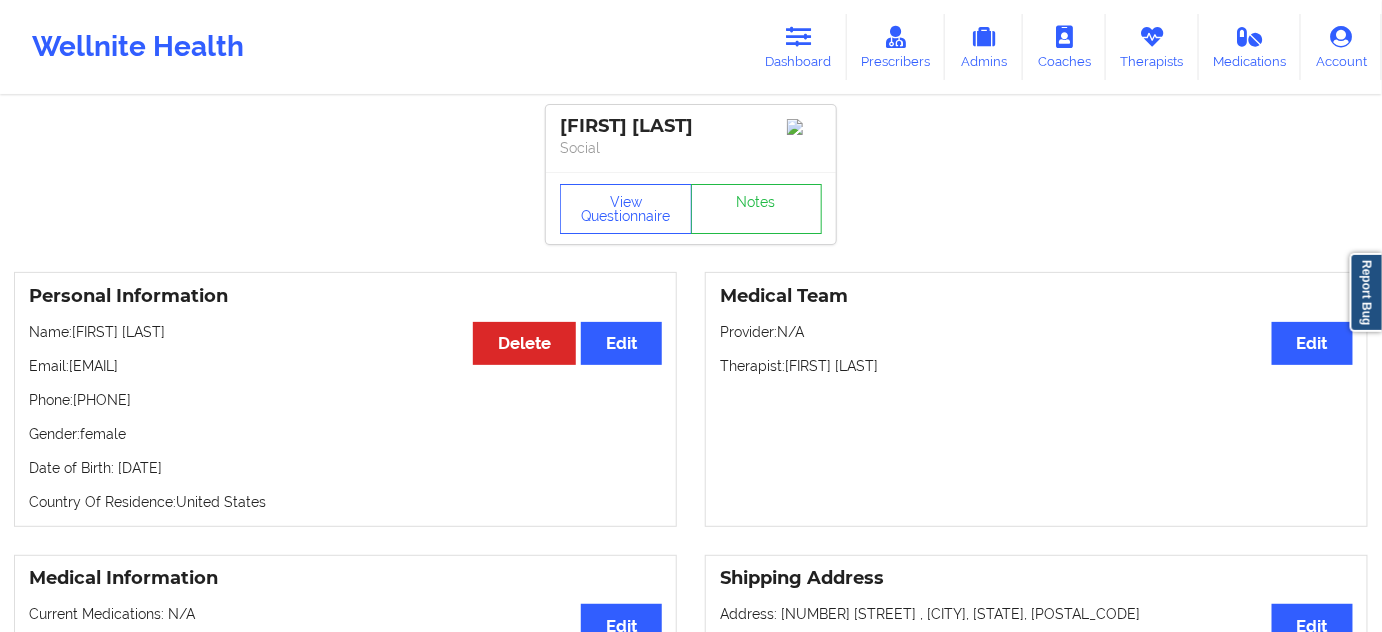 click on "Name:  [FIRST] [LAST]" at bounding box center (345, 332) 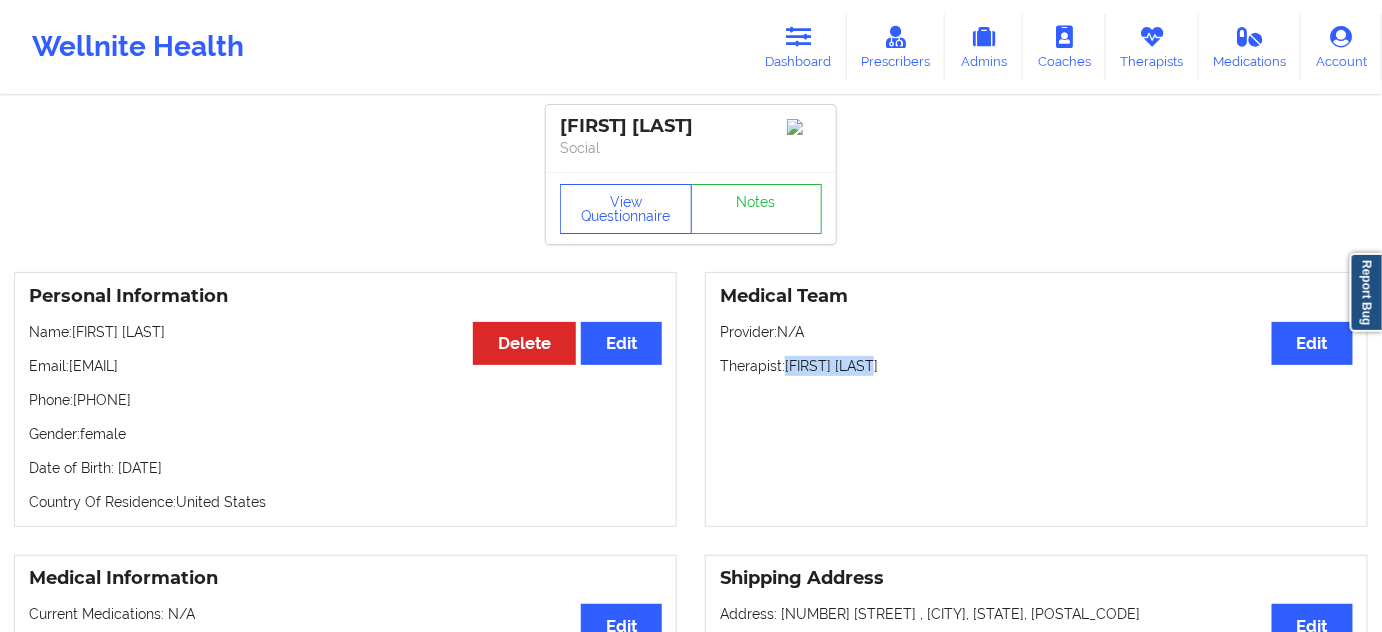 drag, startPoint x: 786, startPoint y: 366, endPoint x: 906, endPoint y: 369, distance: 120.03749 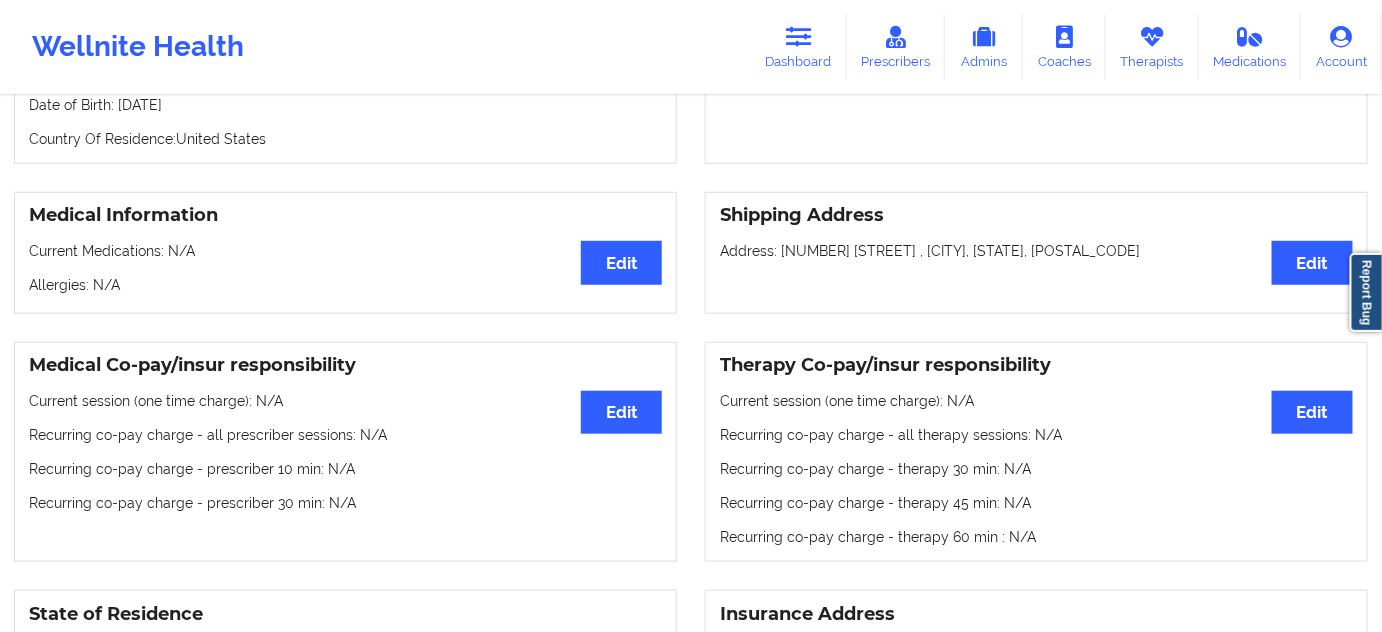 scroll, scrollTop: 0, scrollLeft: 0, axis: both 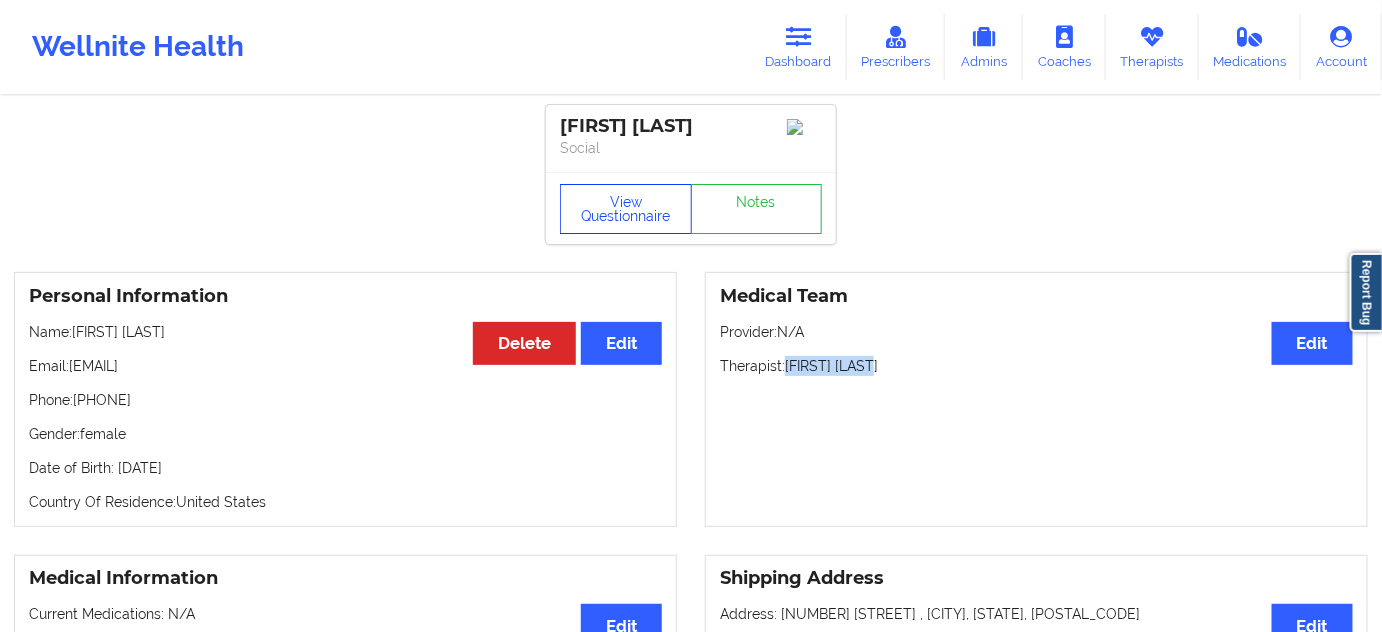 click on "View Questionnaire" at bounding box center (626, 209) 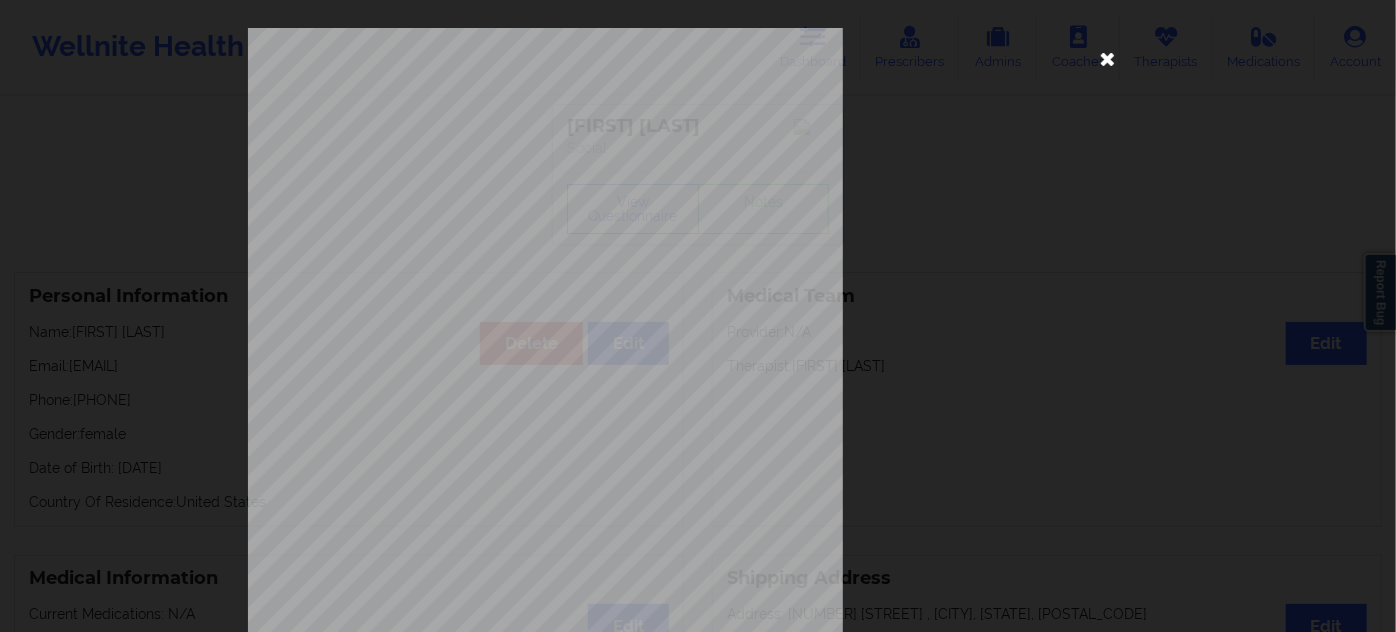 click at bounding box center [1108, 58] 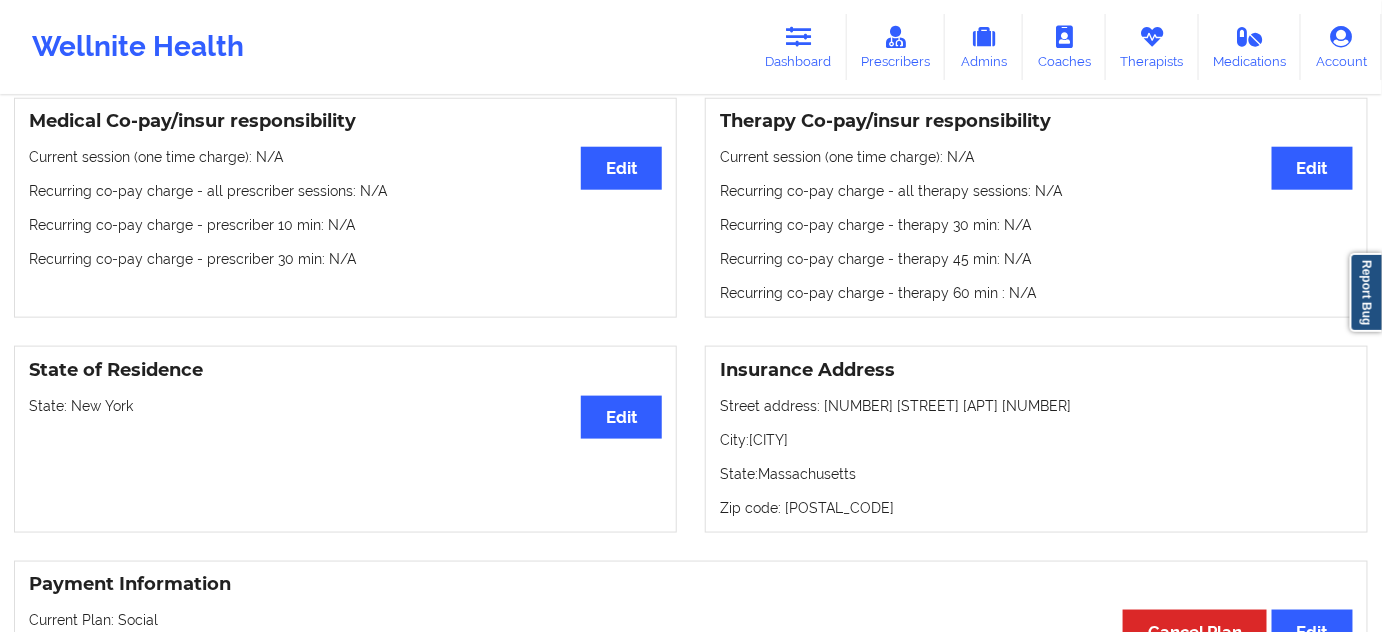 scroll, scrollTop: 605, scrollLeft: 0, axis: vertical 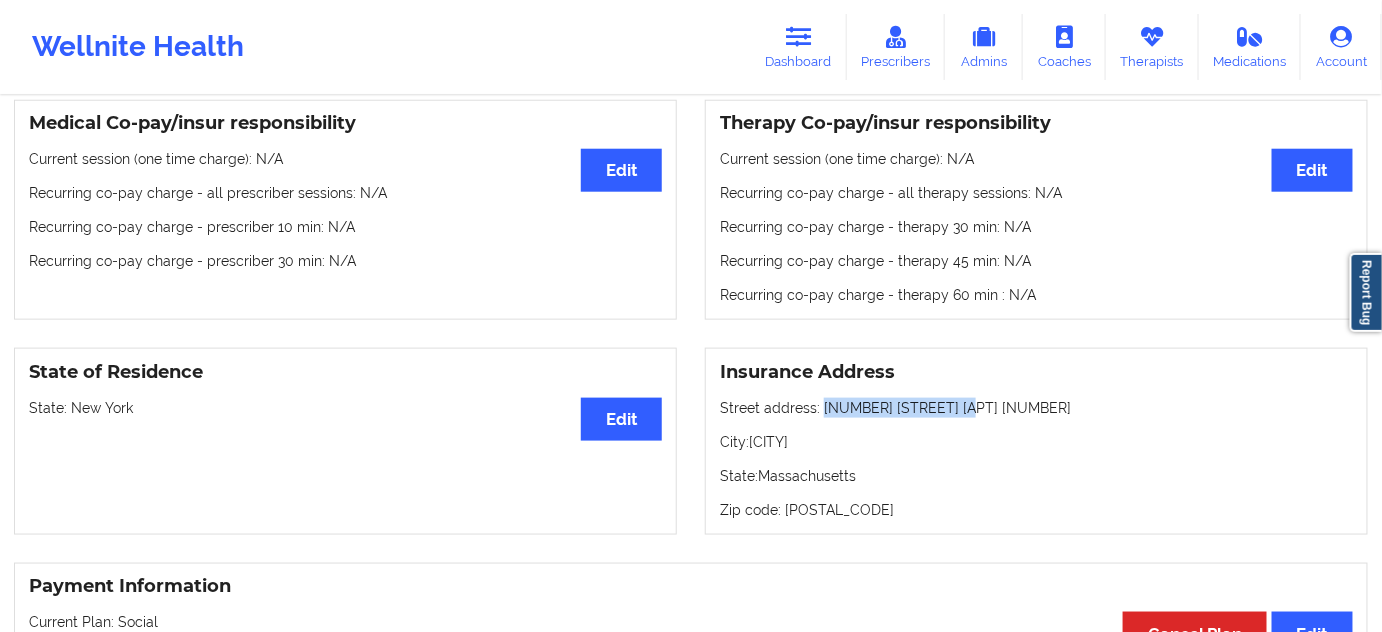 drag, startPoint x: 822, startPoint y: 411, endPoint x: 976, endPoint y: 406, distance: 154.08115 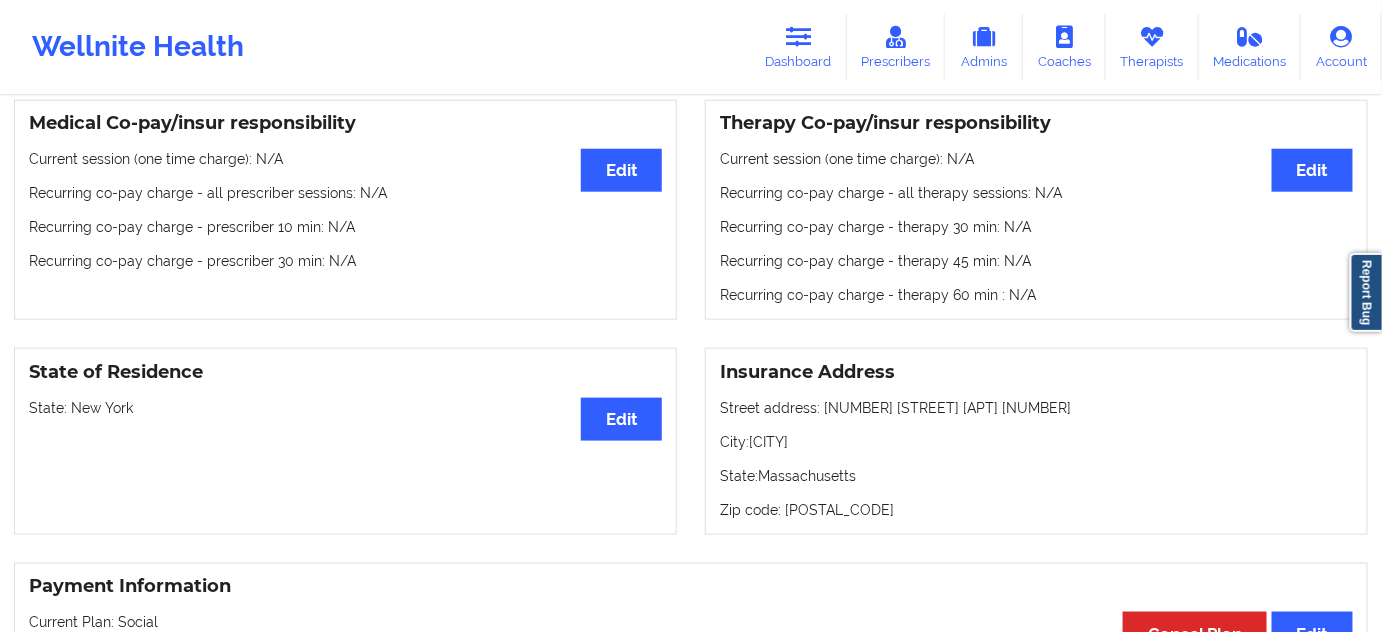 click on "City:  [CITY]" at bounding box center (1036, 442) 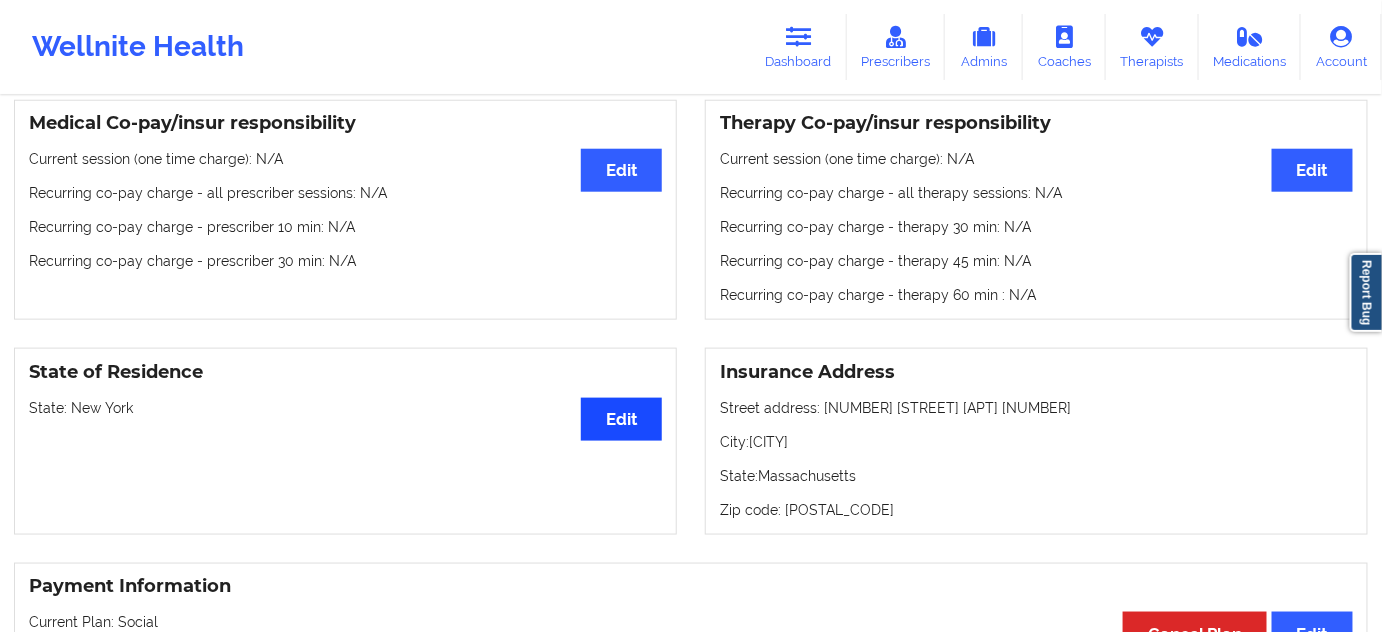 copy on "[CITY]" 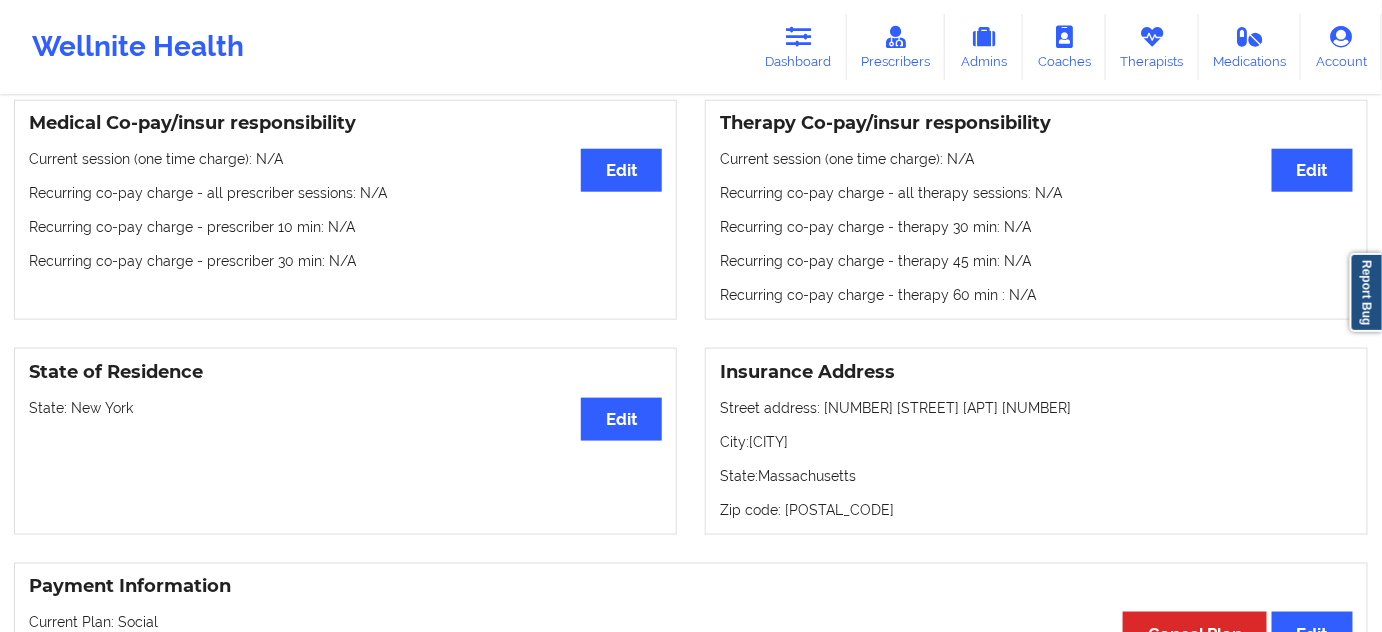click on "Zip code:   [POSTAL_CODE]" at bounding box center [1036, 510] 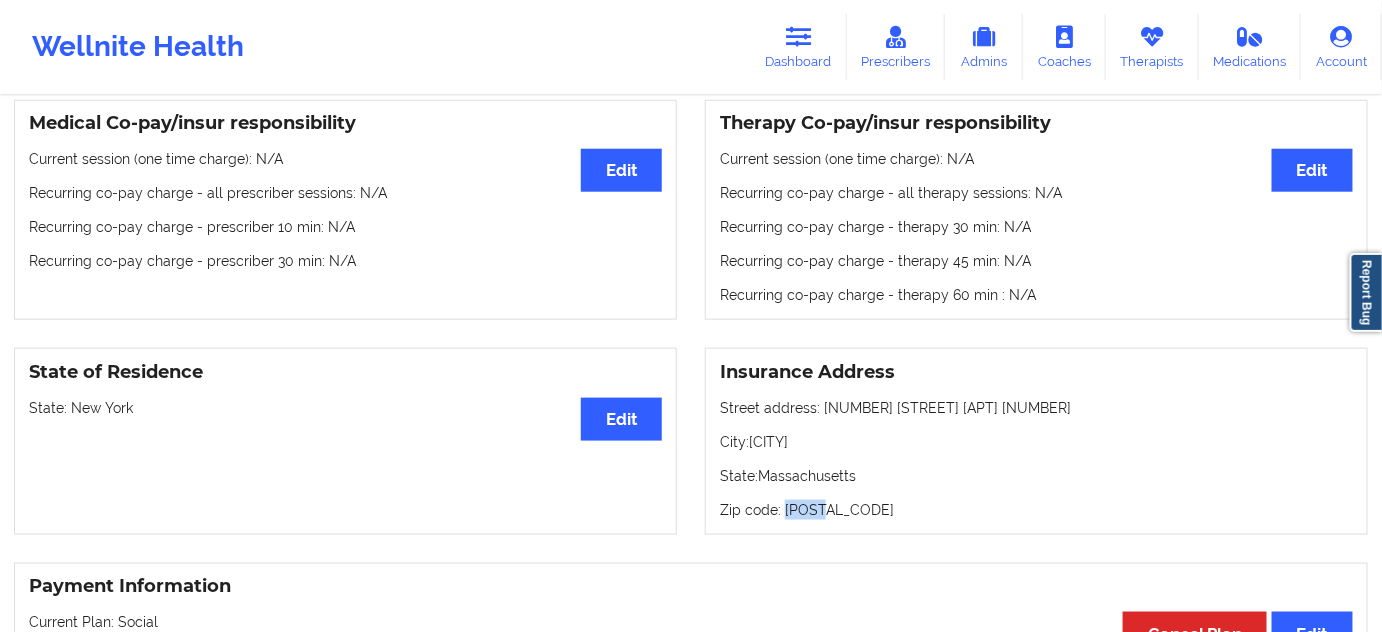 click on "Zip code:   [POSTAL_CODE]" at bounding box center [1036, 510] 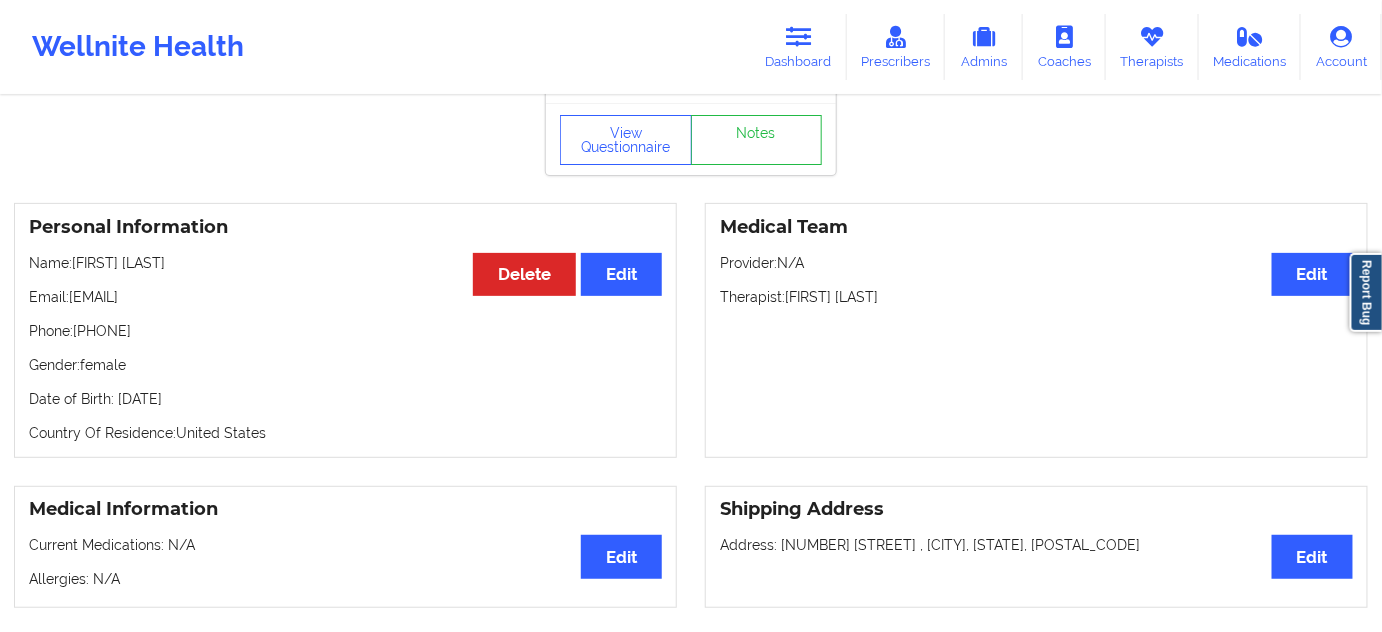 scroll, scrollTop: 0, scrollLeft: 0, axis: both 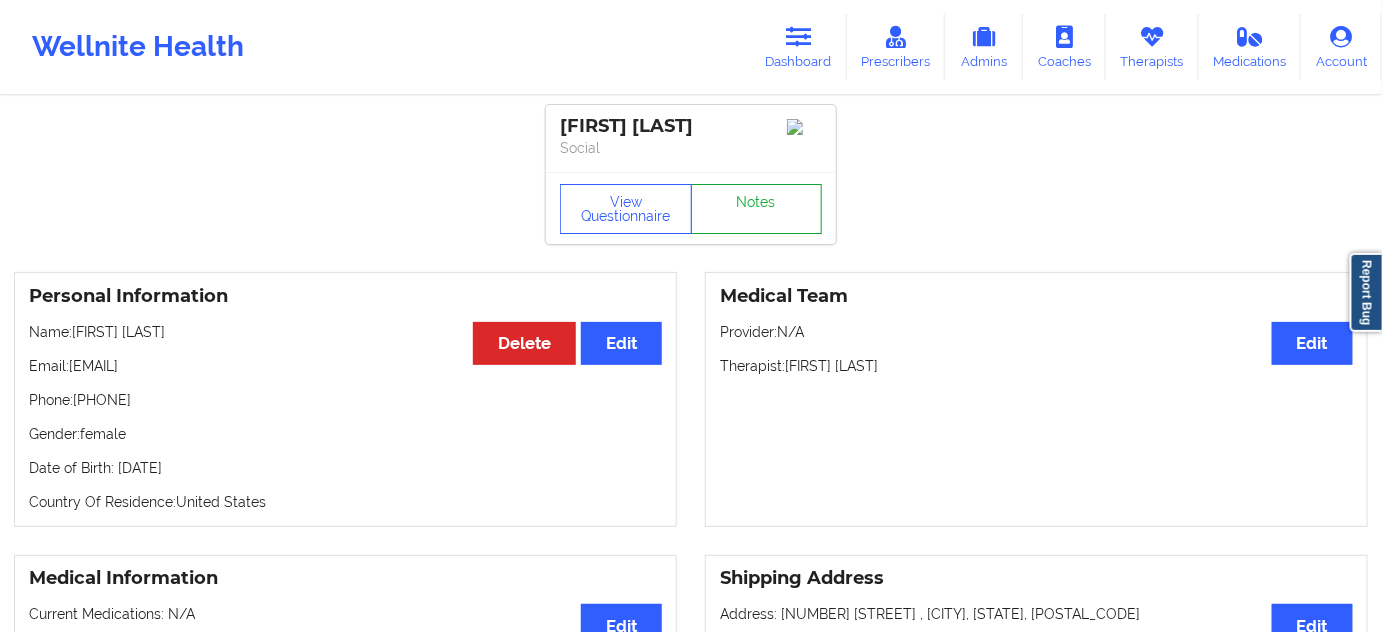 click on "Notes" at bounding box center (757, 209) 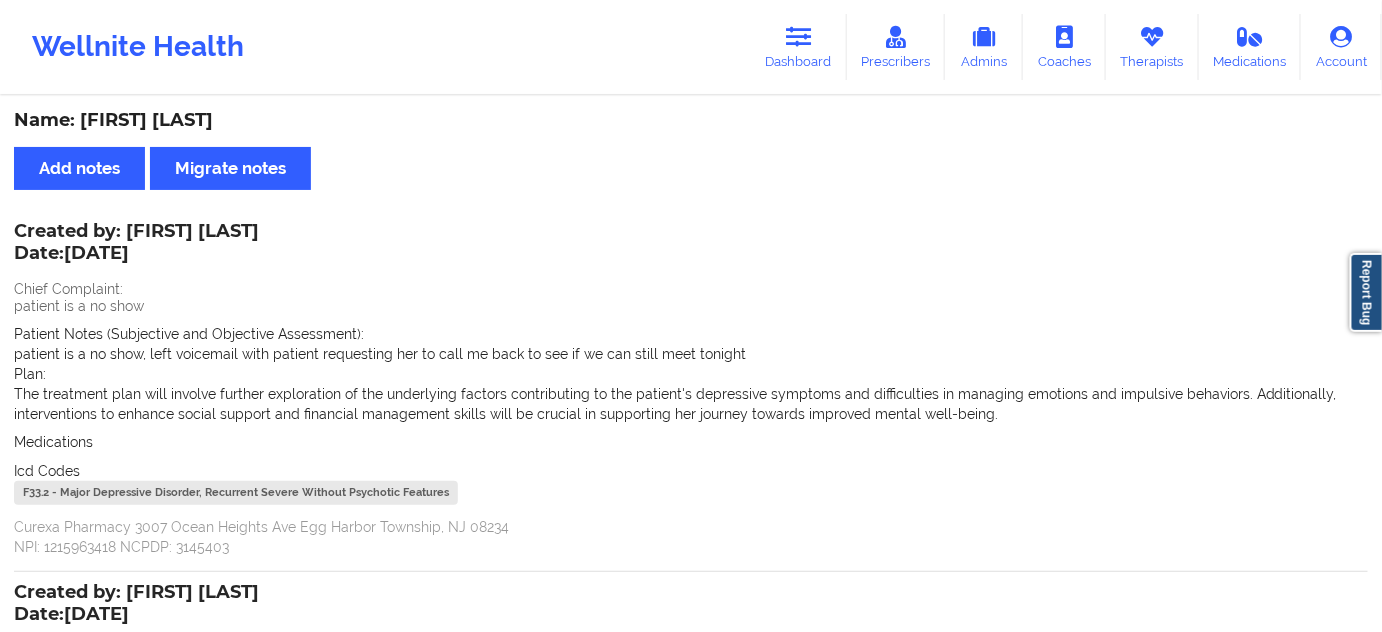click on "F33.2 - Major Depressive Disorder, Recurrent Severe Without Psychotic Features" at bounding box center (236, 493) 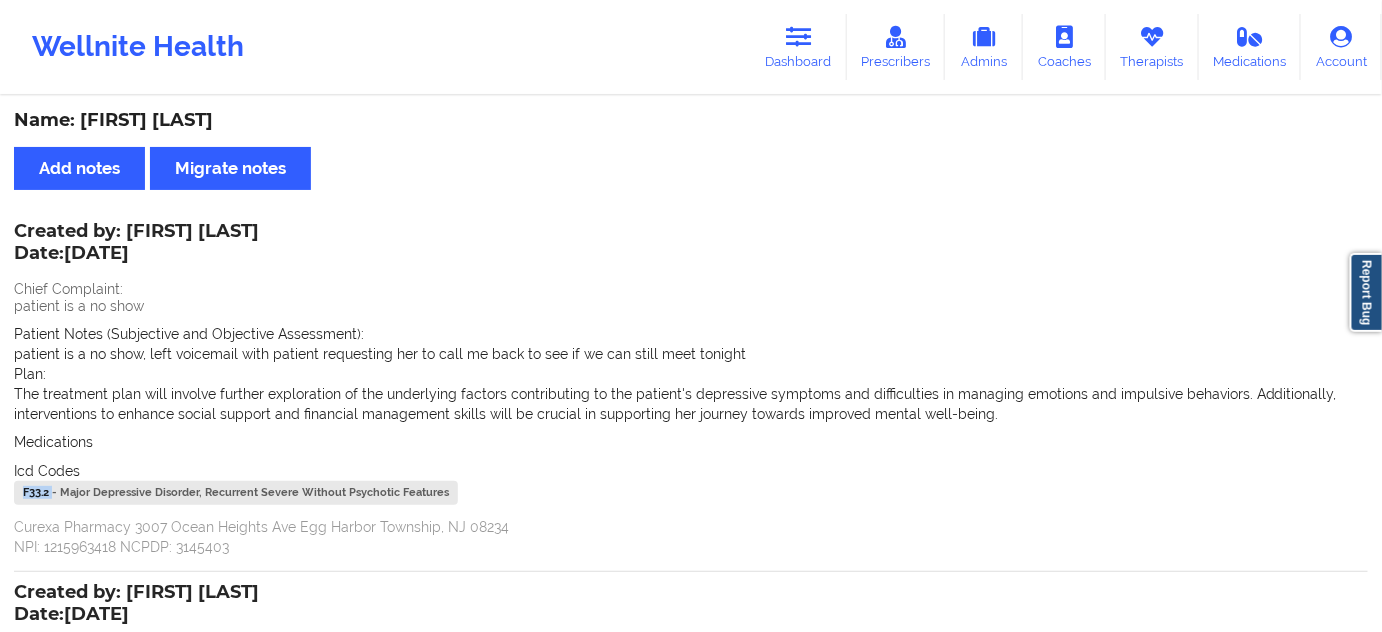 click on "F33.2 - Major Depressive Disorder, Recurrent Severe Without Psychotic Features" at bounding box center [236, 493] 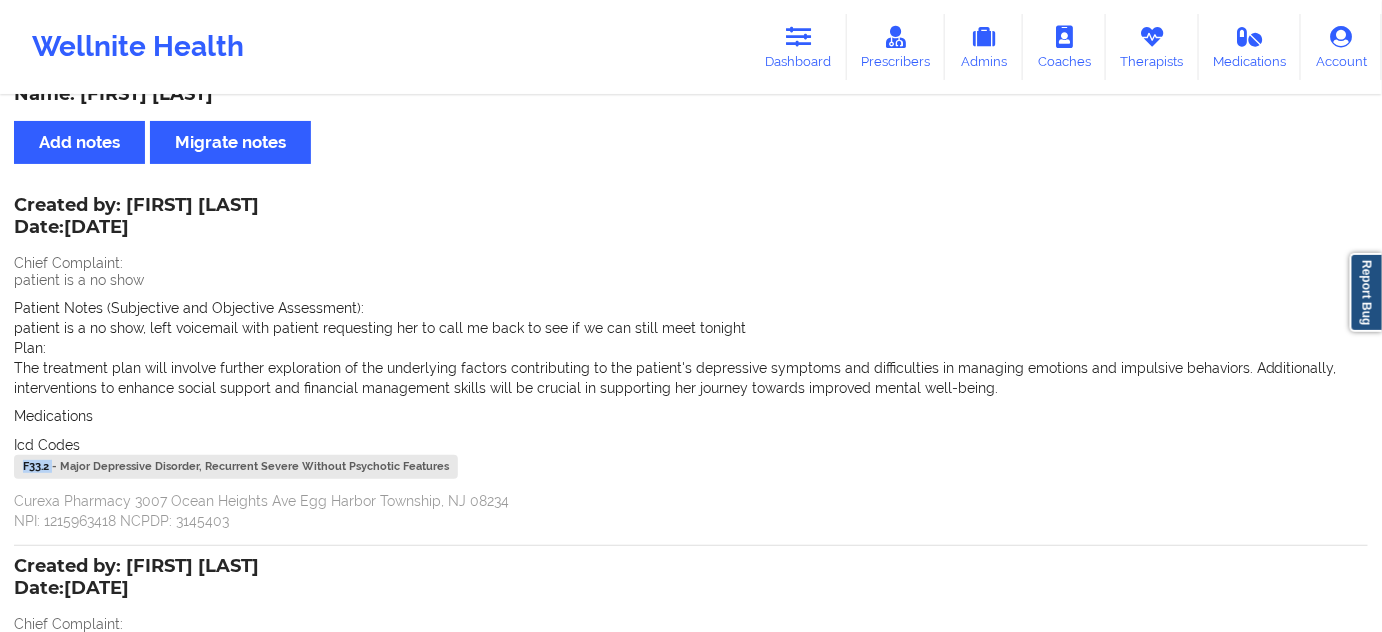 scroll, scrollTop: 0, scrollLeft: 0, axis: both 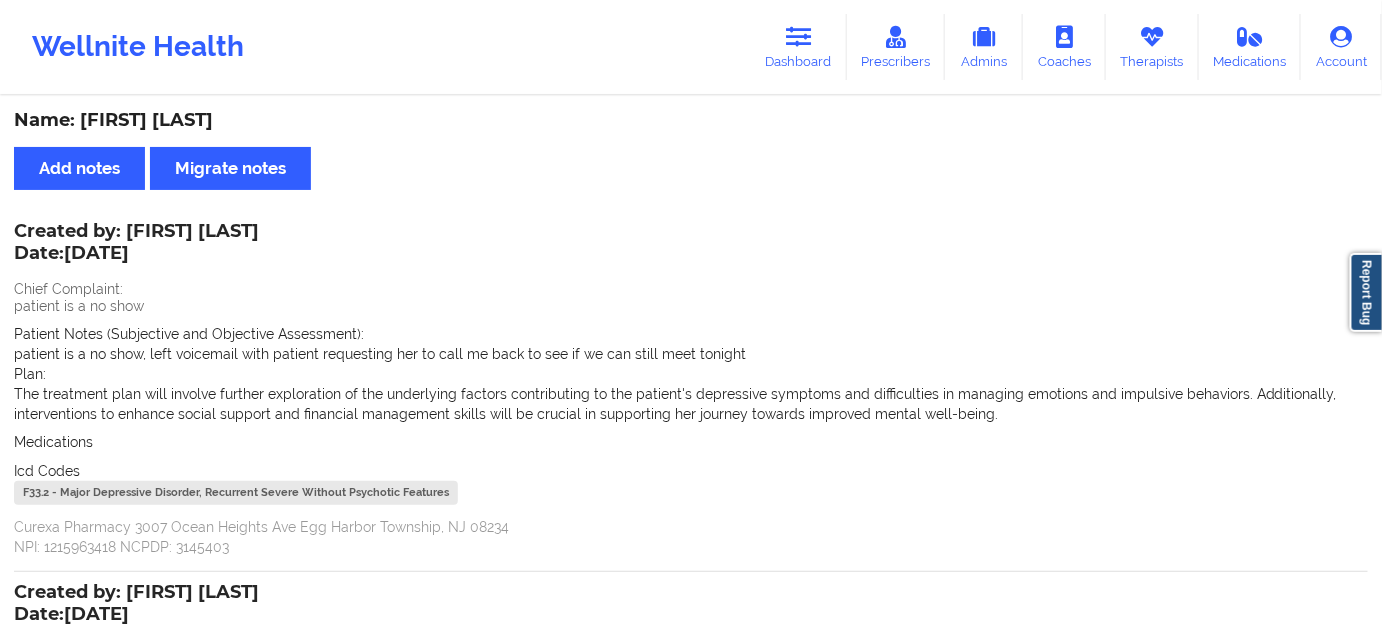 click on "Name: [FIRST] [LAST]" at bounding box center (691, 120) 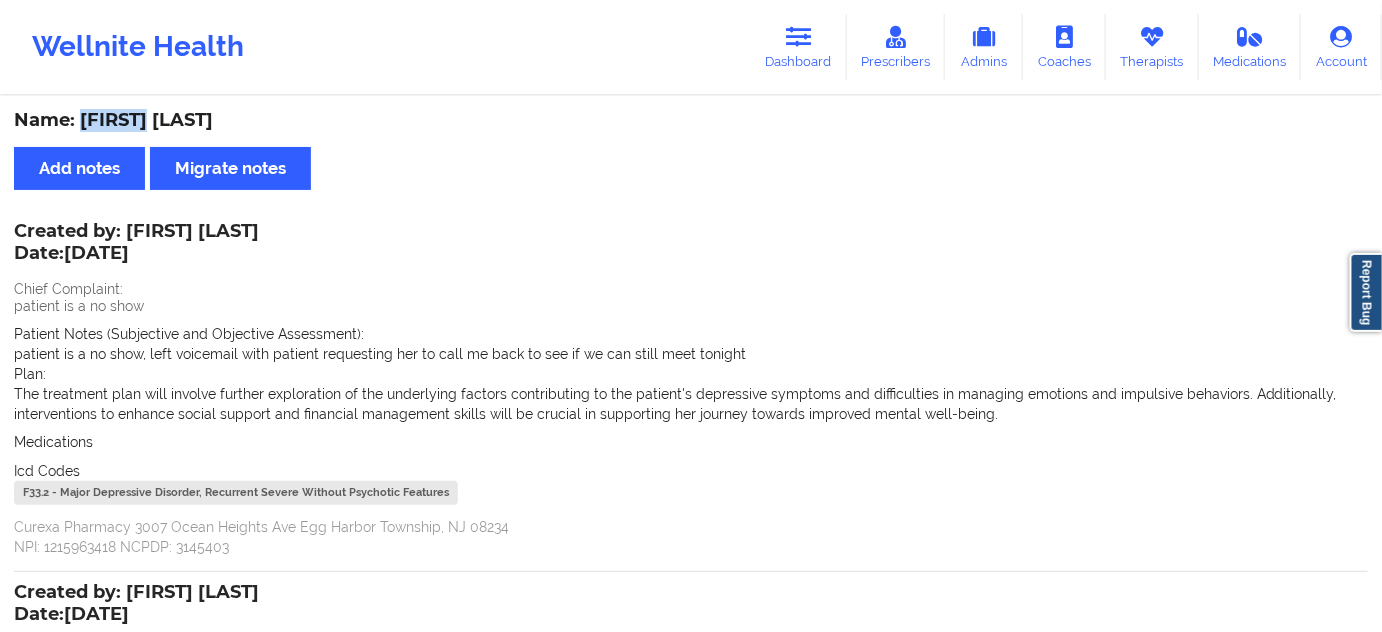 click on "Name: [FIRST] [LAST]" at bounding box center [691, 120] 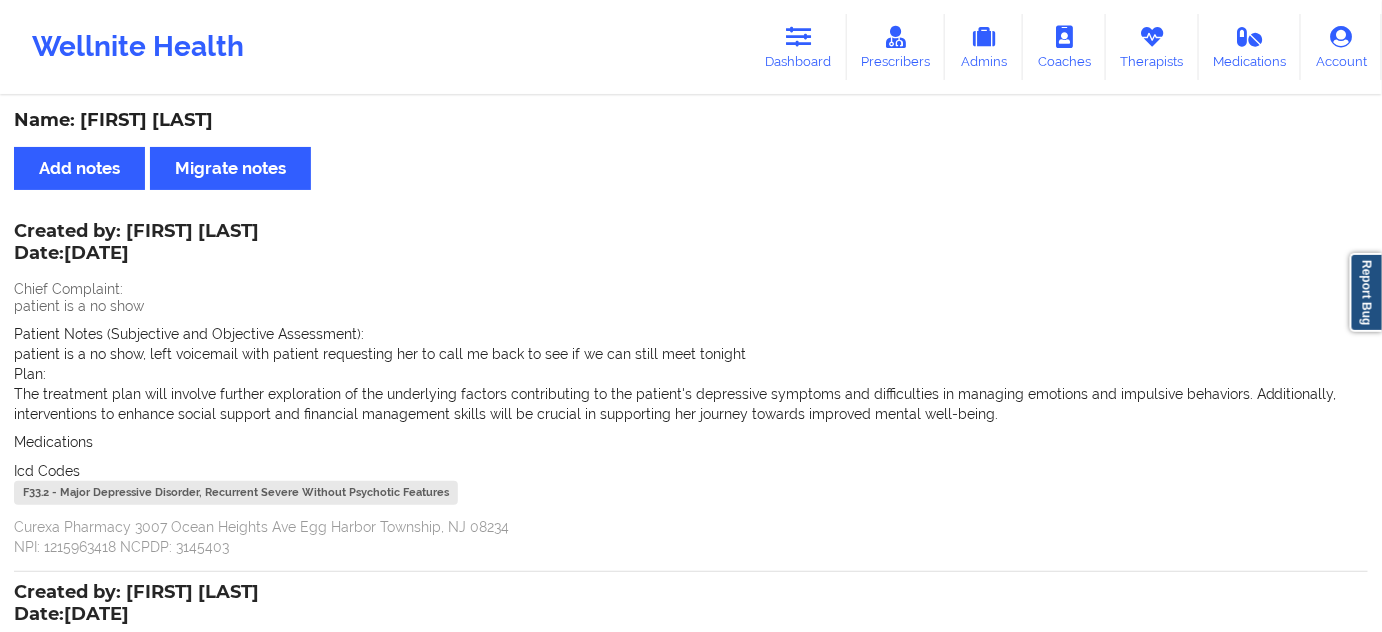 click on "Name: [FIRST] [LAST]" at bounding box center [691, 120] 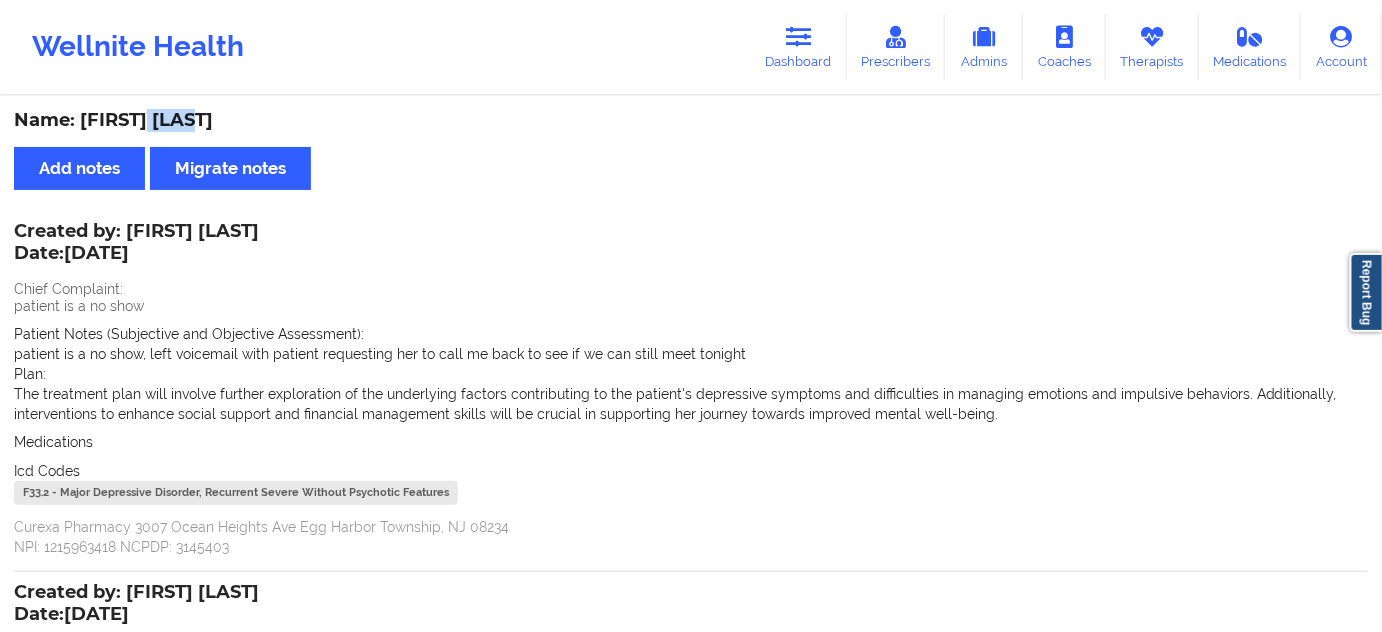 click on "Name: [FIRST] [LAST]" at bounding box center (691, 120) 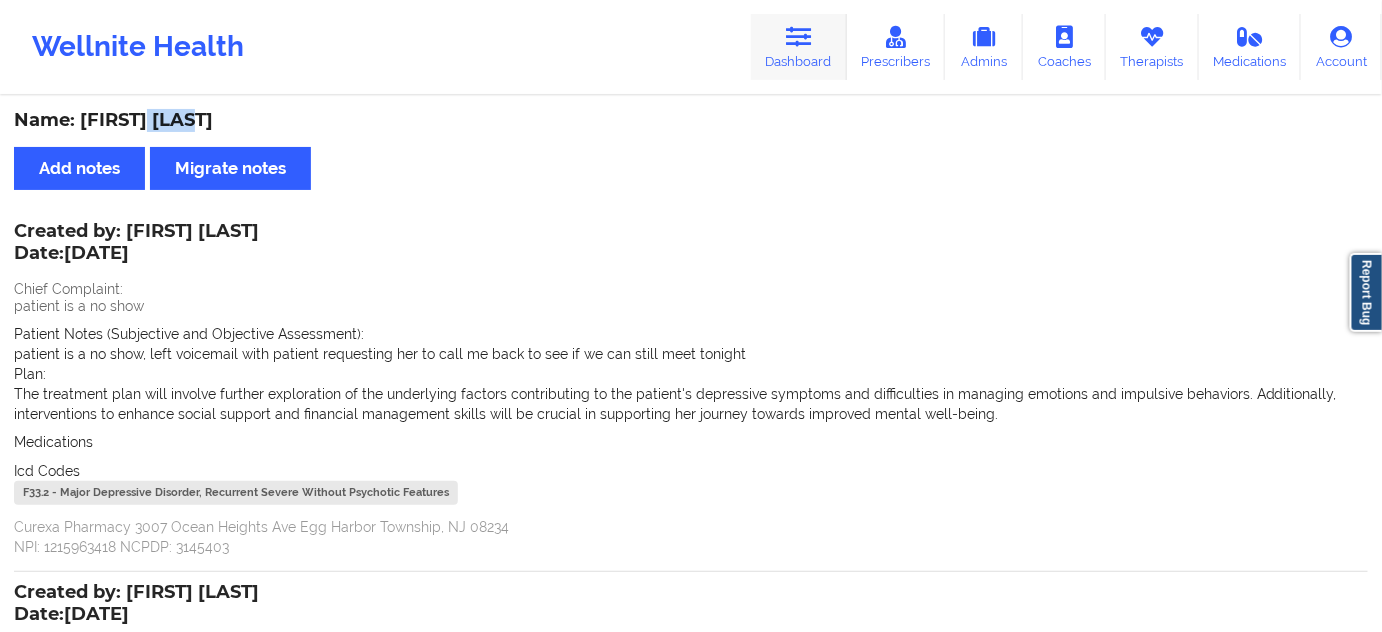 click on "Dashboard" at bounding box center [799, 47] 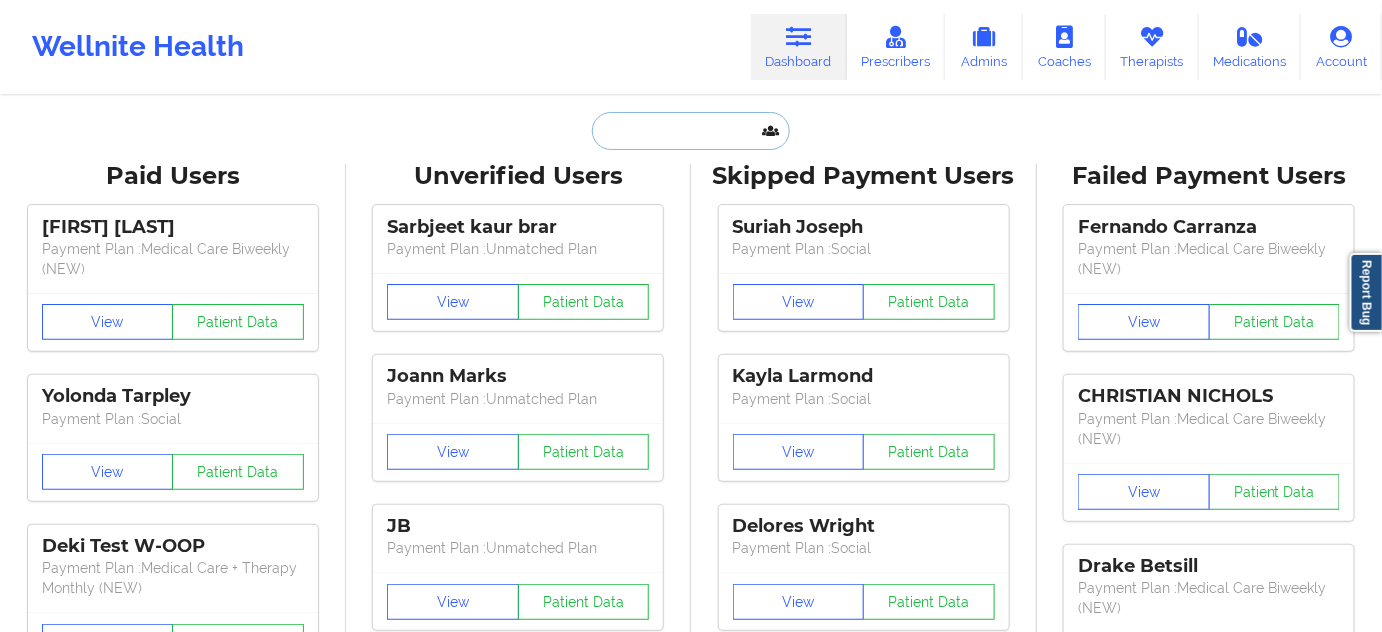 click at bounding box center [691, 131] 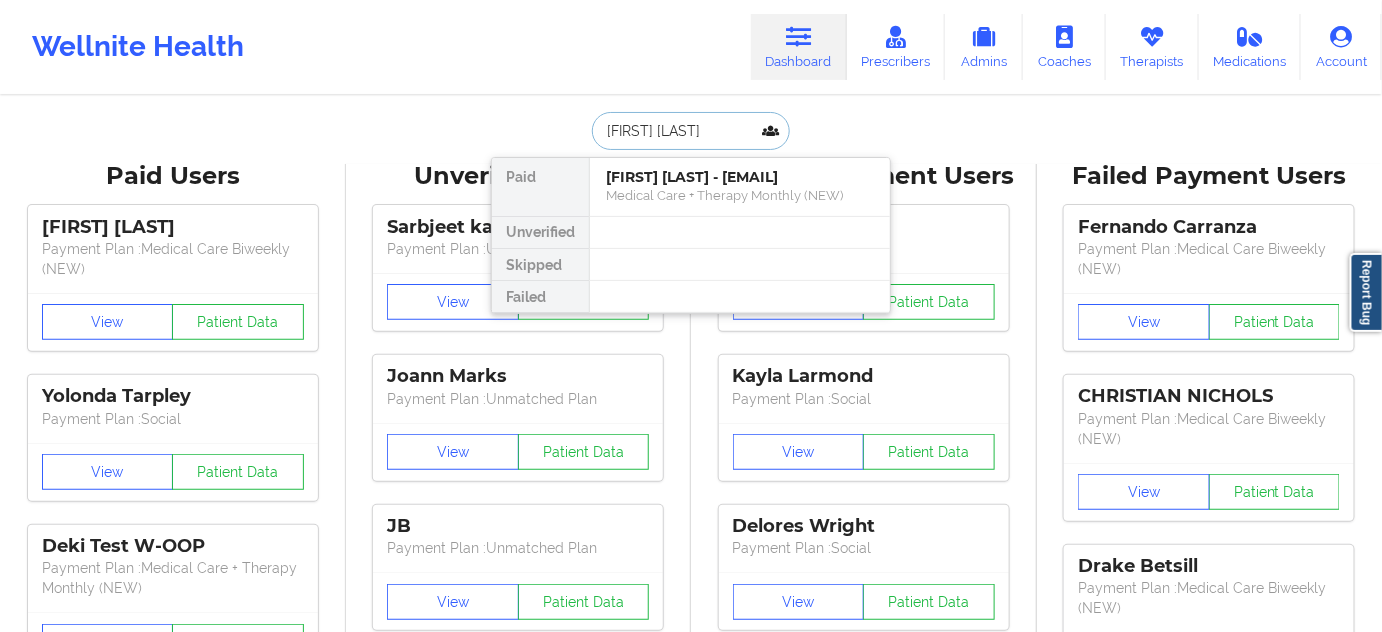 click on "[FIRST] [LAST] - [EMAIL] Medical Care + Therapy Monthly (NEW)" at bounding box center (740, 187) 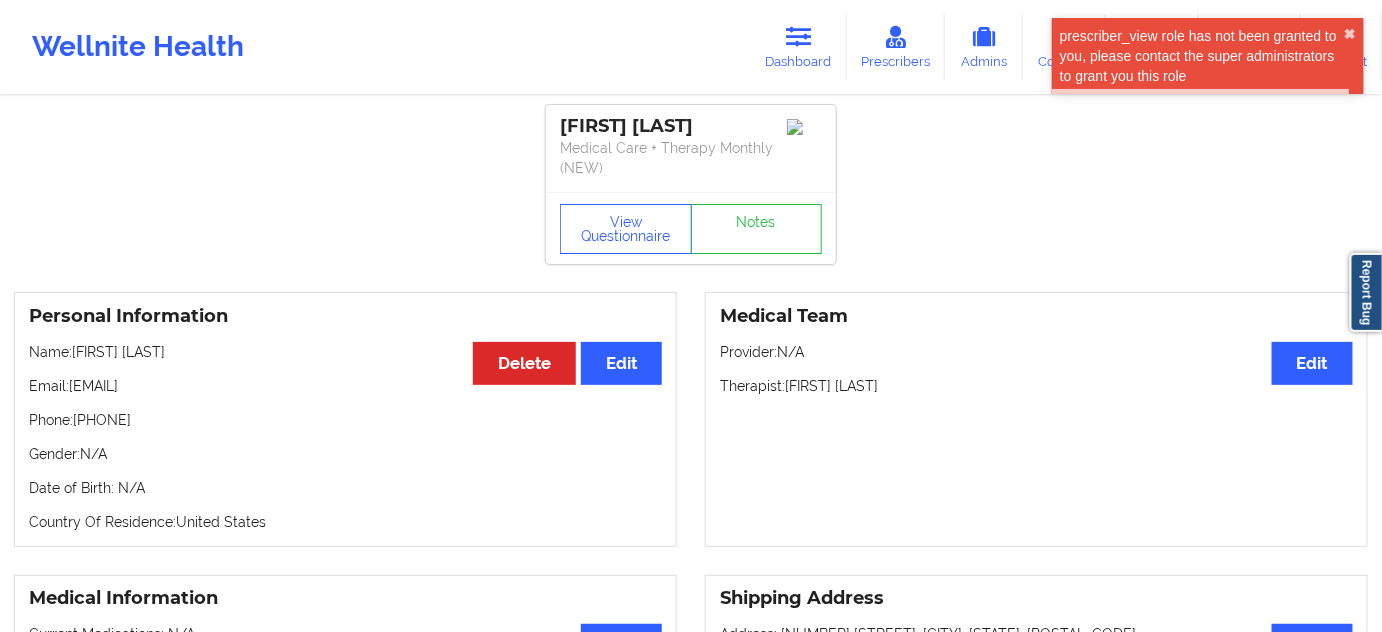 drag, startPoint x: 70, startPoint y: 381, endPoint x: 330, endPoint y: 367, distance: 260.37665 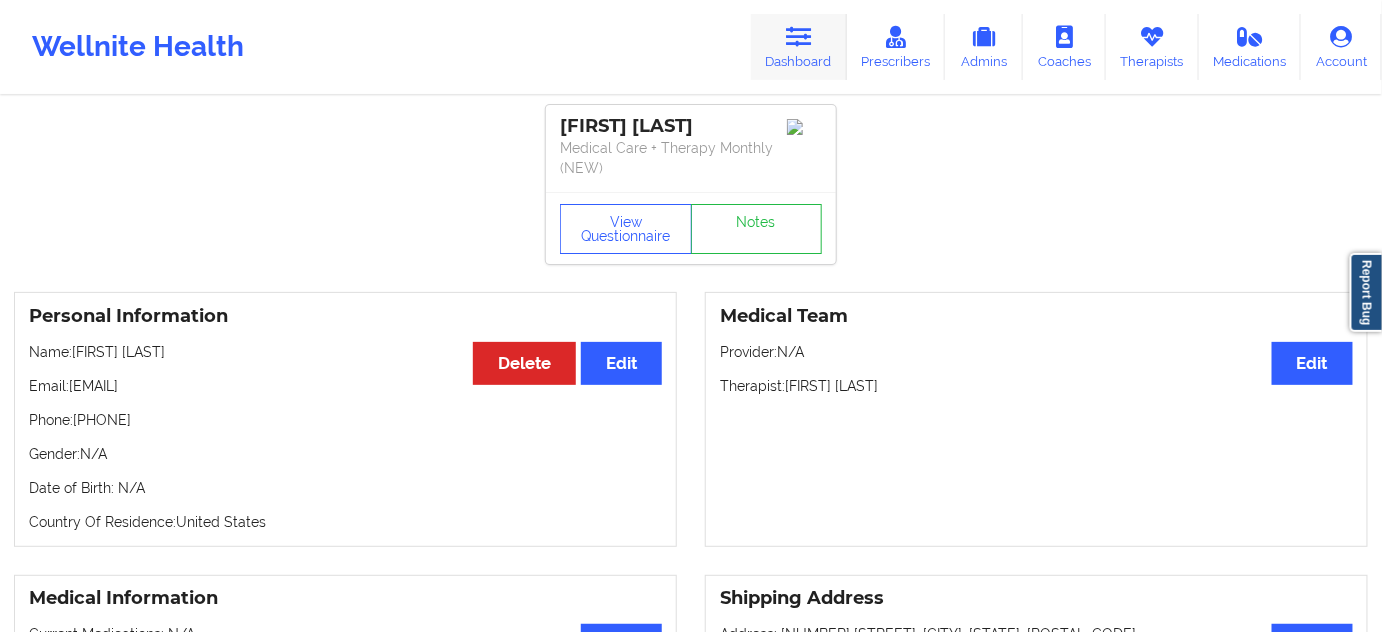 click on "Dashboard" at bounding box center (799, 47) 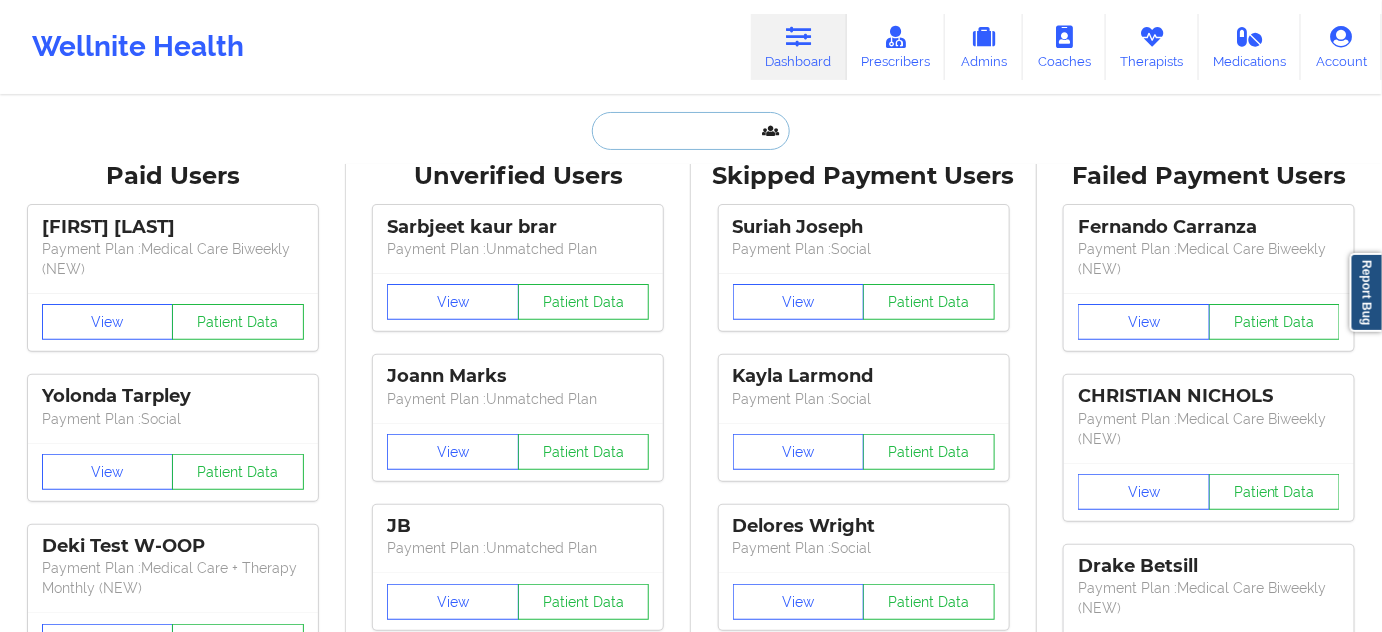 click at bounding box center [691, 131] 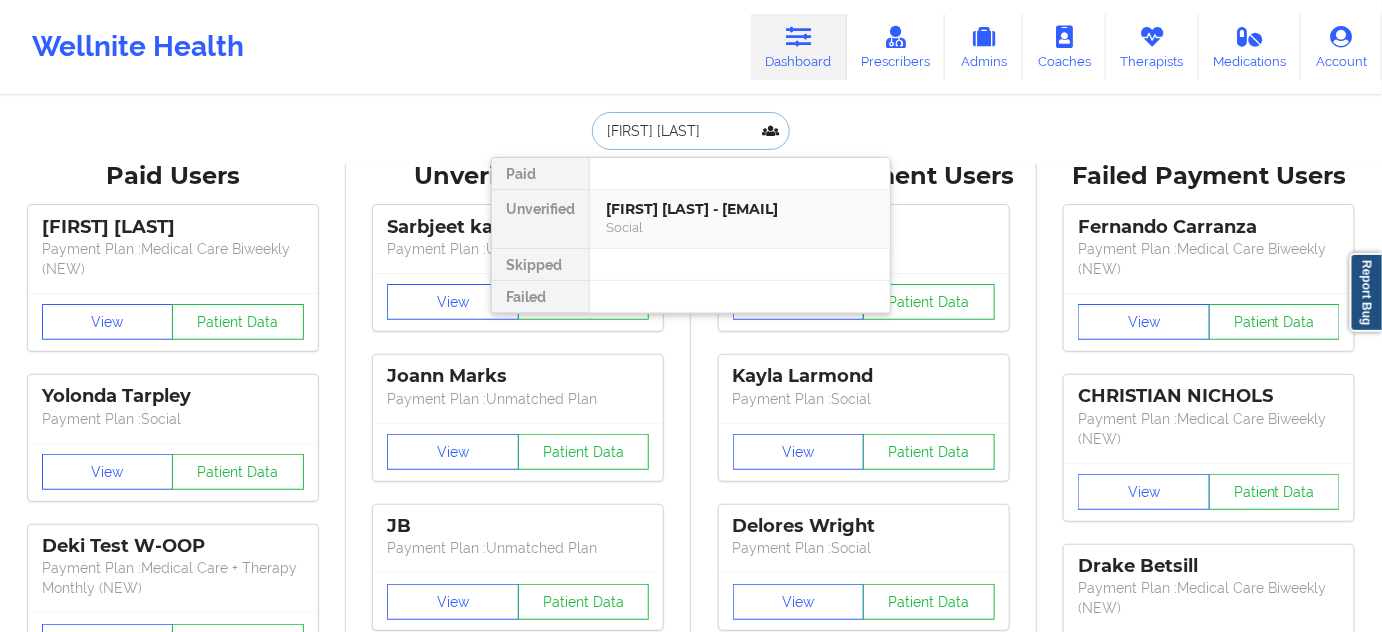 click on "[FIRST] [LAST] - [EMAIL]" at bounding box center (740, 209) 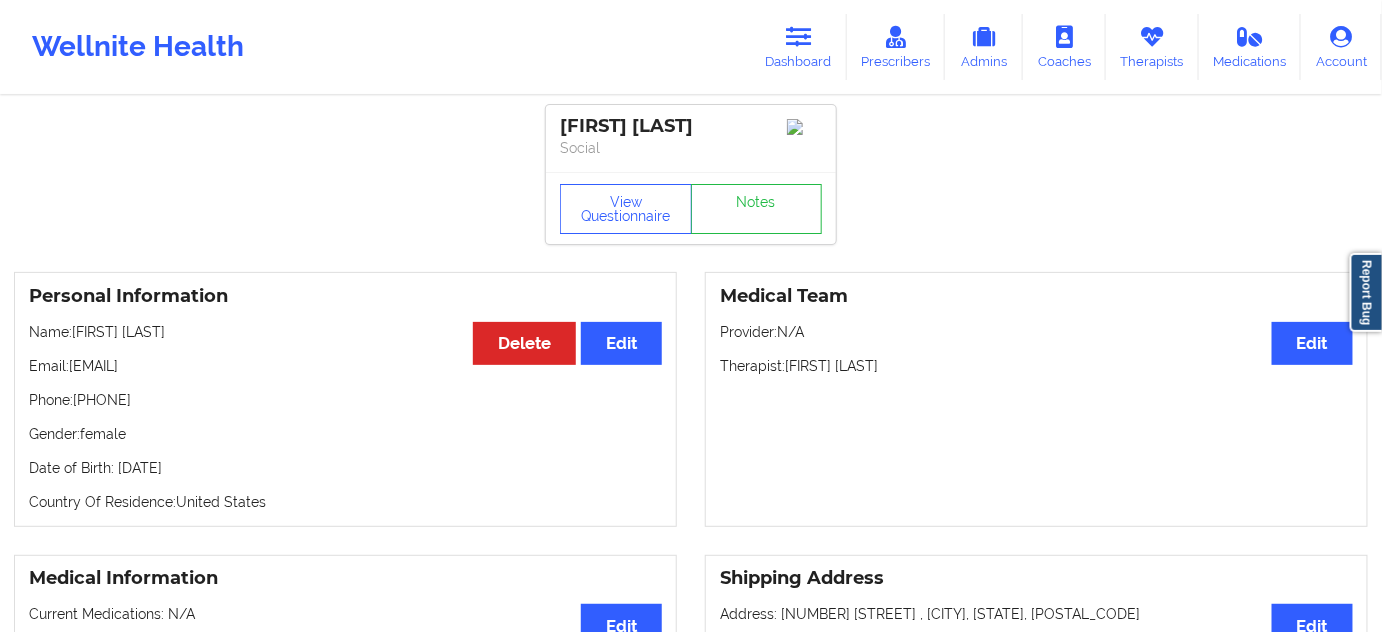 drag, startPoint x: 84, startPoint y: 404, endPoint x: 276, endPoint y: 379, distance: 193.62076 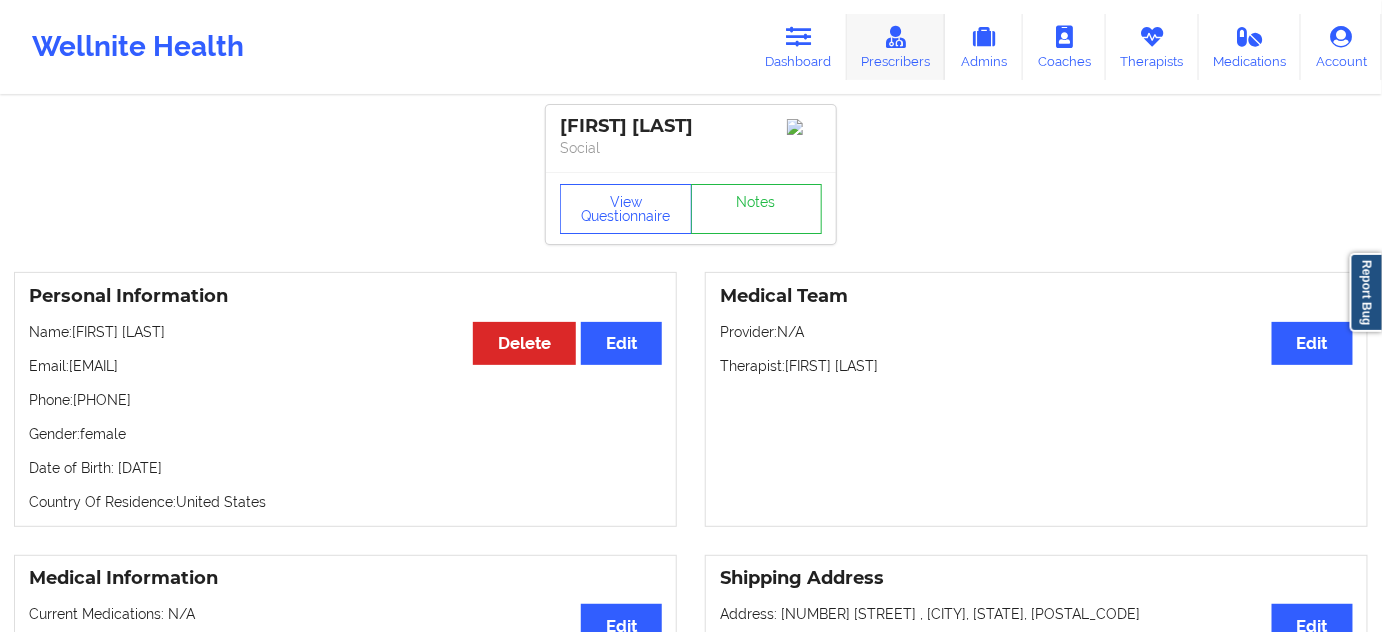 copy on "[PHONE]" 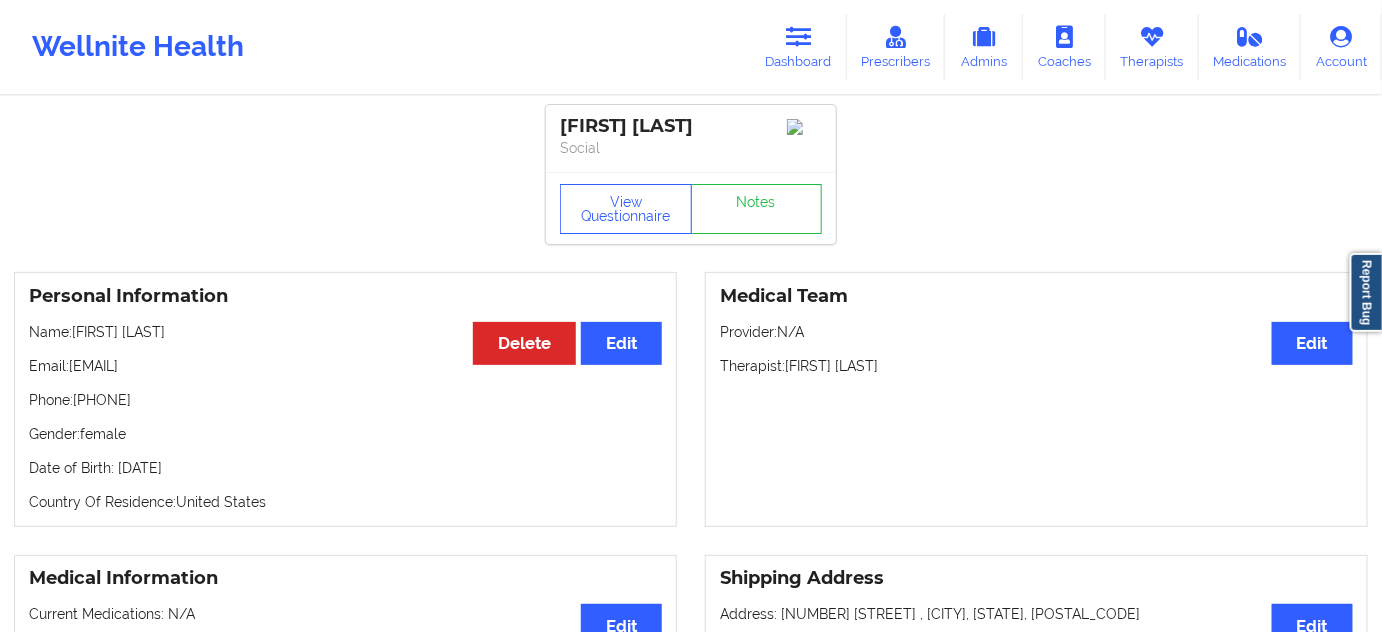 drag, startPoint x: 74, startPoint y: 404, endPoint x: 277, endPoint y: 406, distance: 203.00986 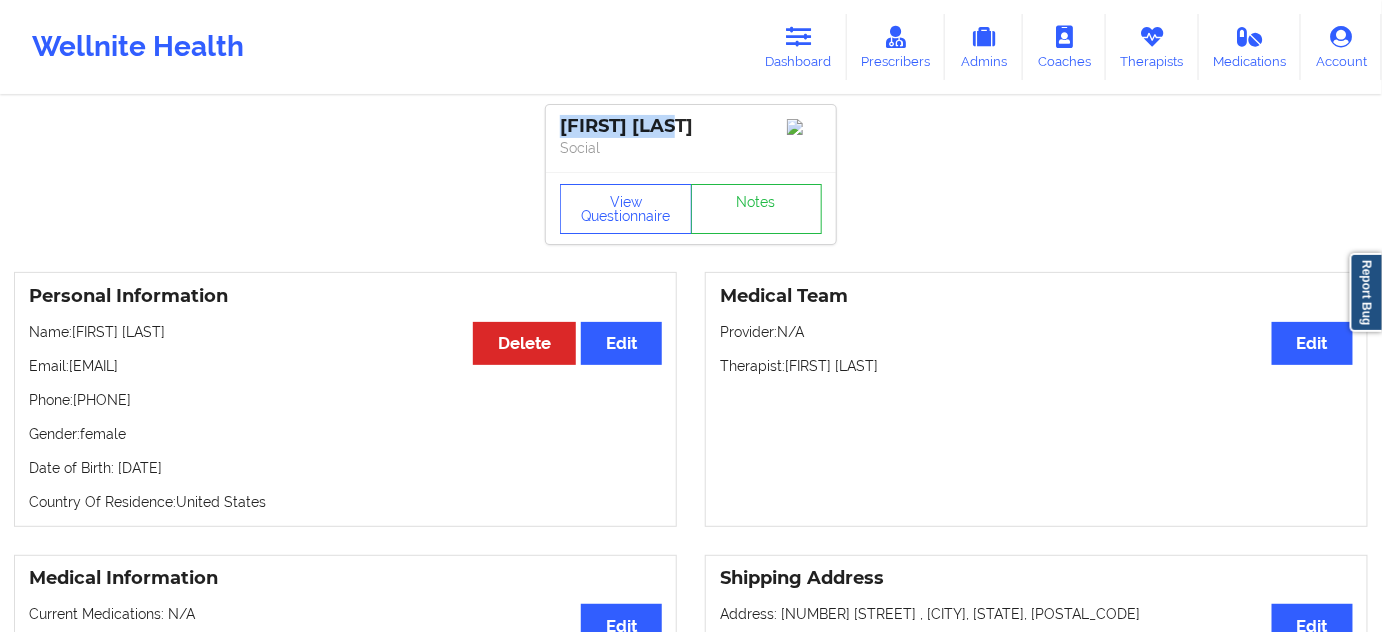 drag, startPoint x: 684, startPoint y: 135, endPoint x: 551, endPoint y: 114, distance: 134.64769 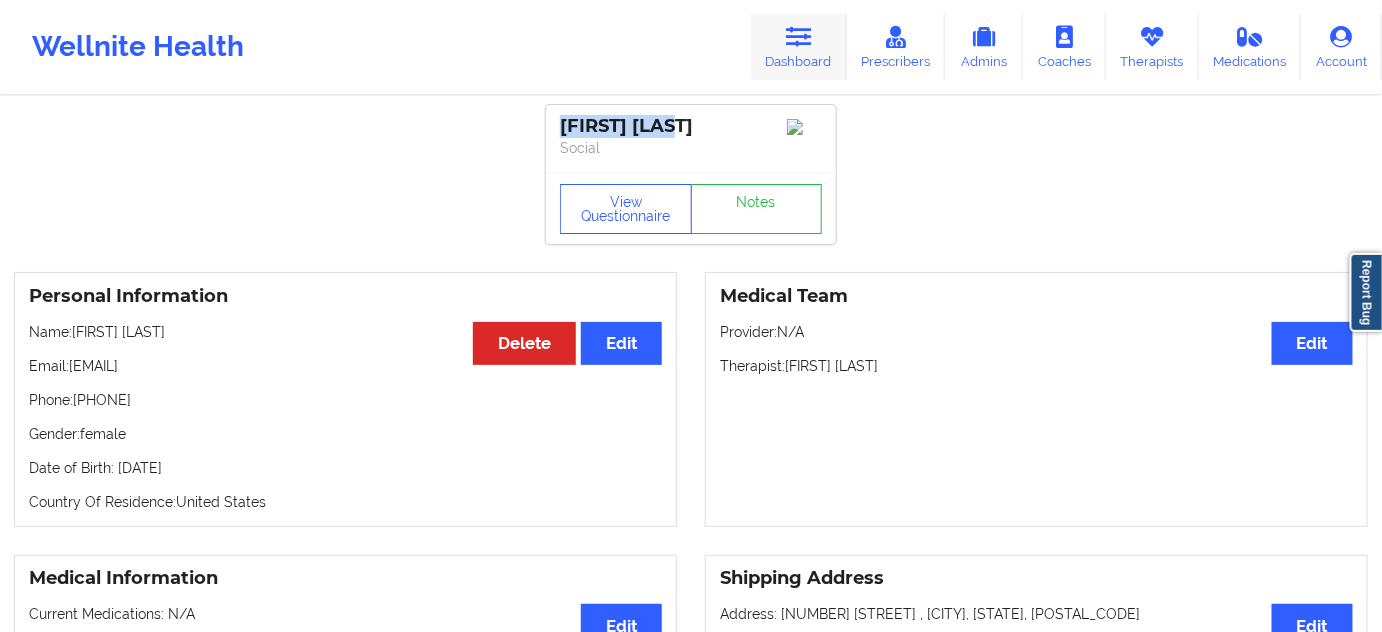 click on "Dashboard" at bounding box center [799, 47] 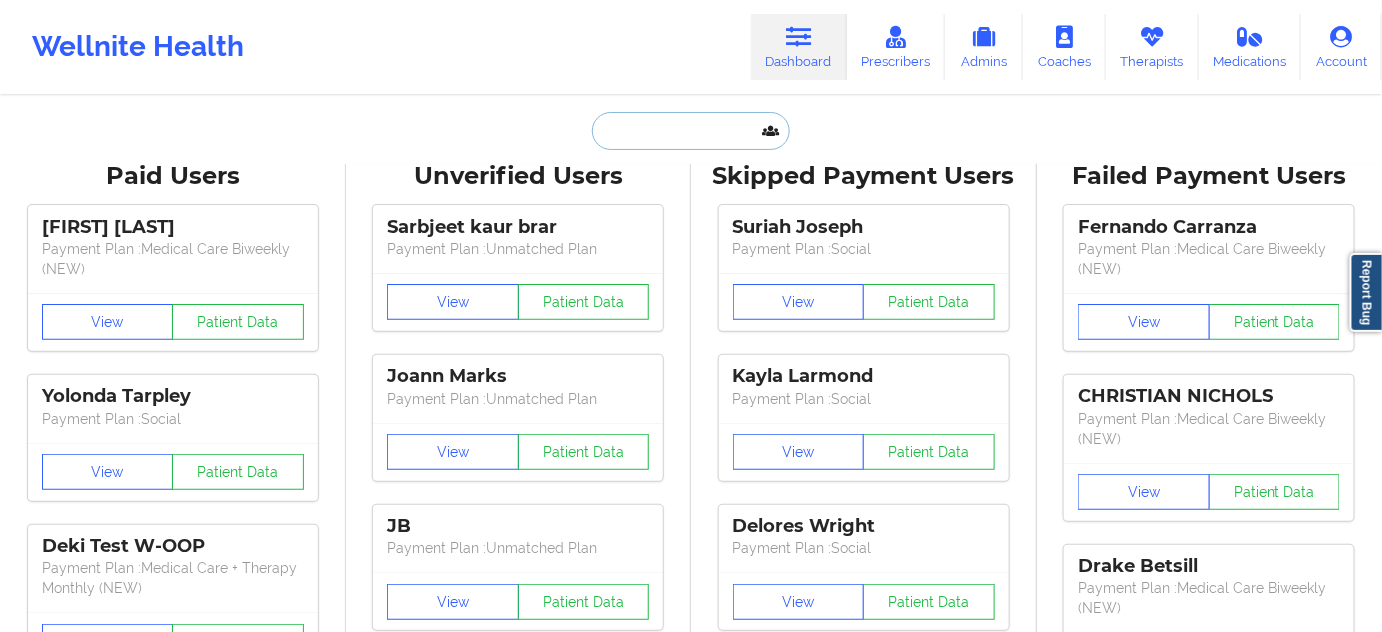 click at bounding box center [691, 131] 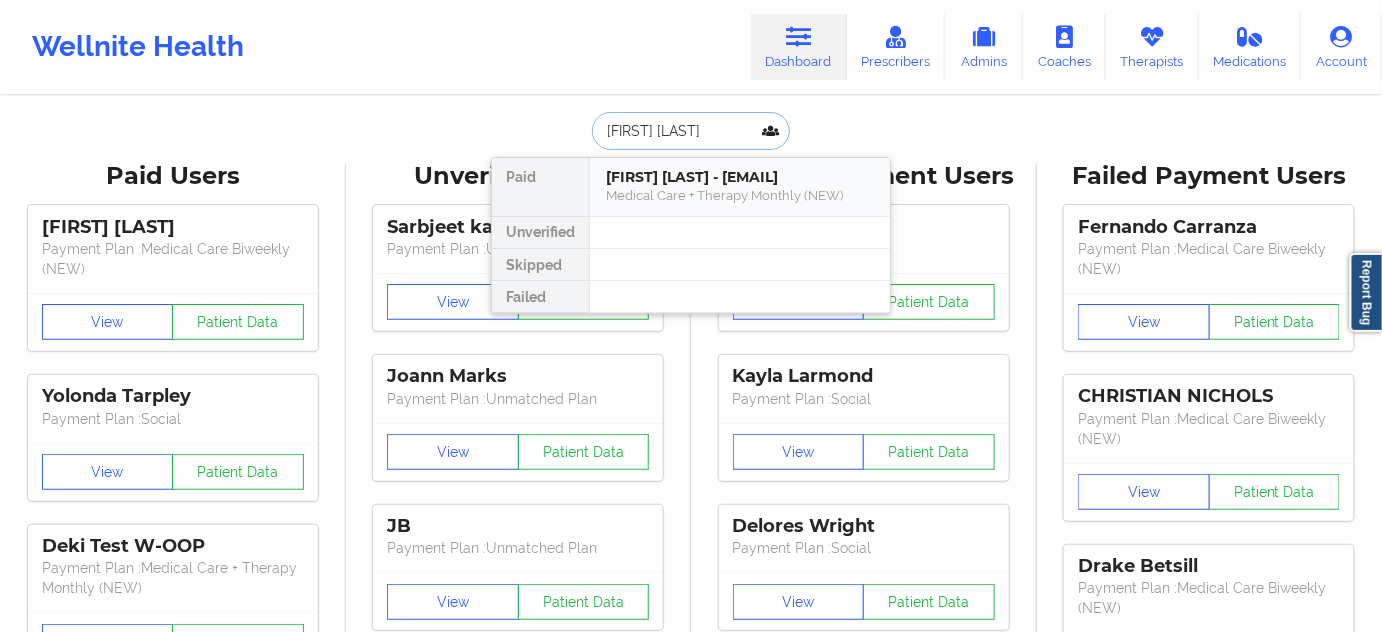 click on "Medical Care + Therapy Monthly (NEW)" at bounding box center [740, 195] 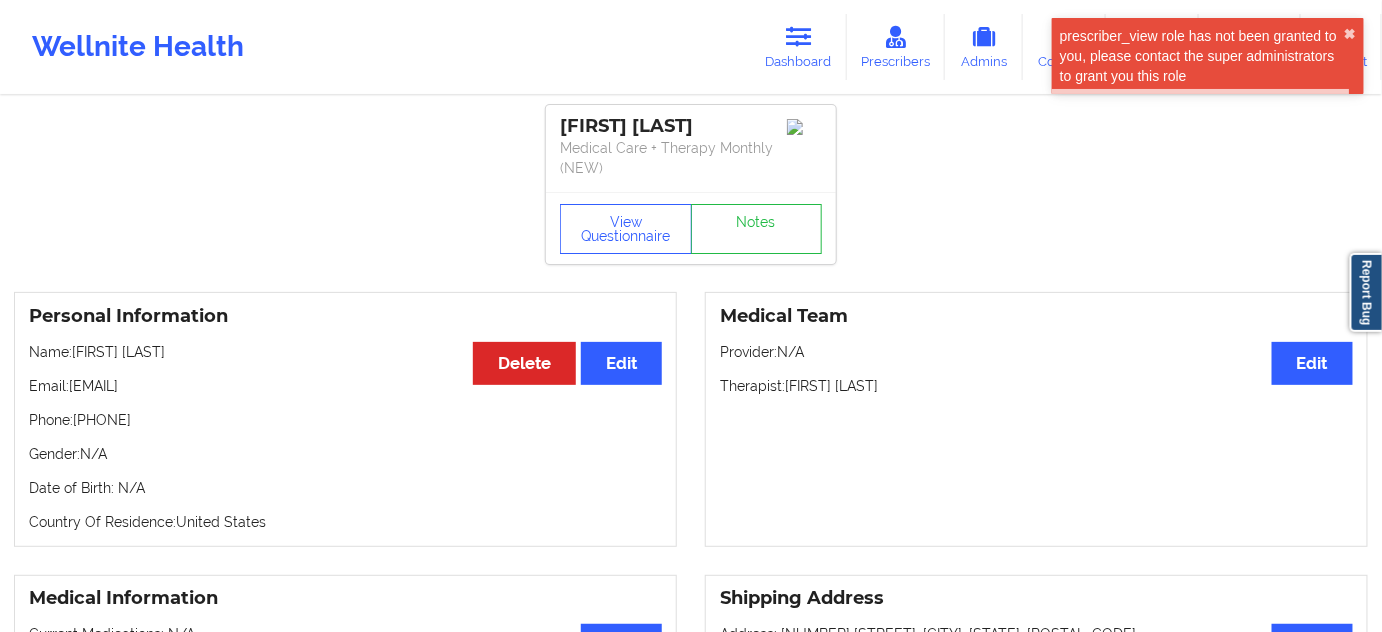 click on "[FIRST] [LAST]" at bounding box center (691, 126) 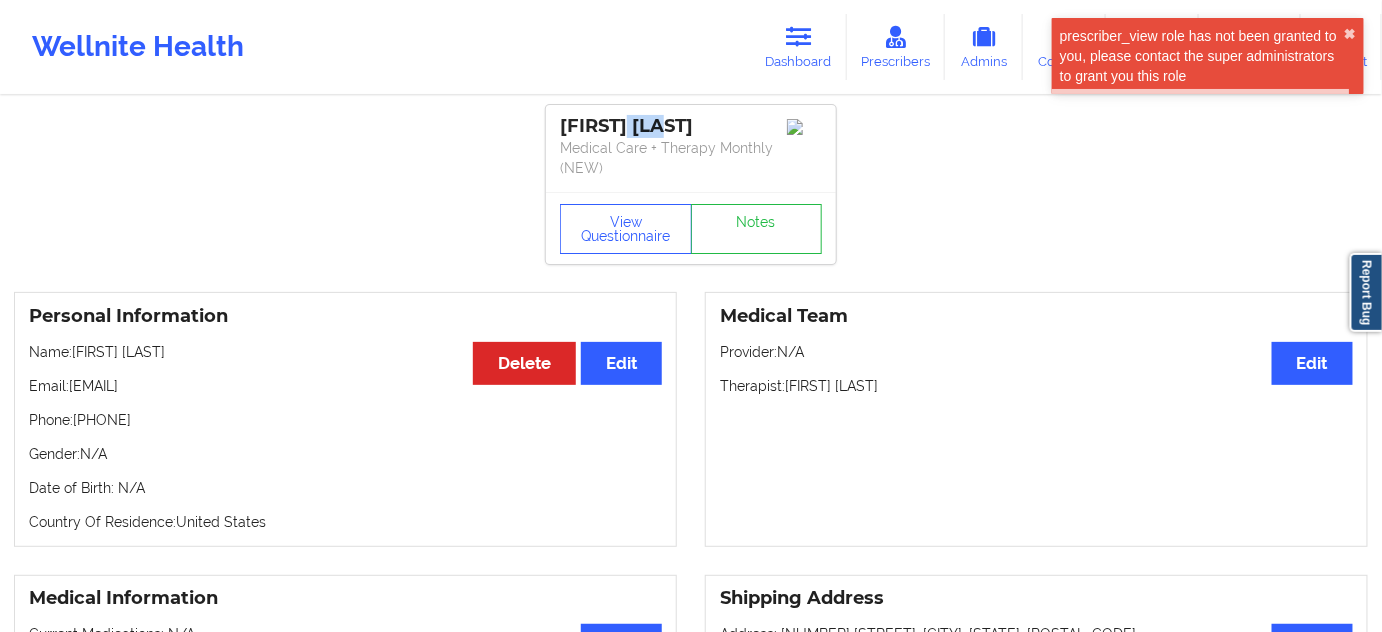 click on "[FIRST] [LAST]" at bounding box center [691, 126] 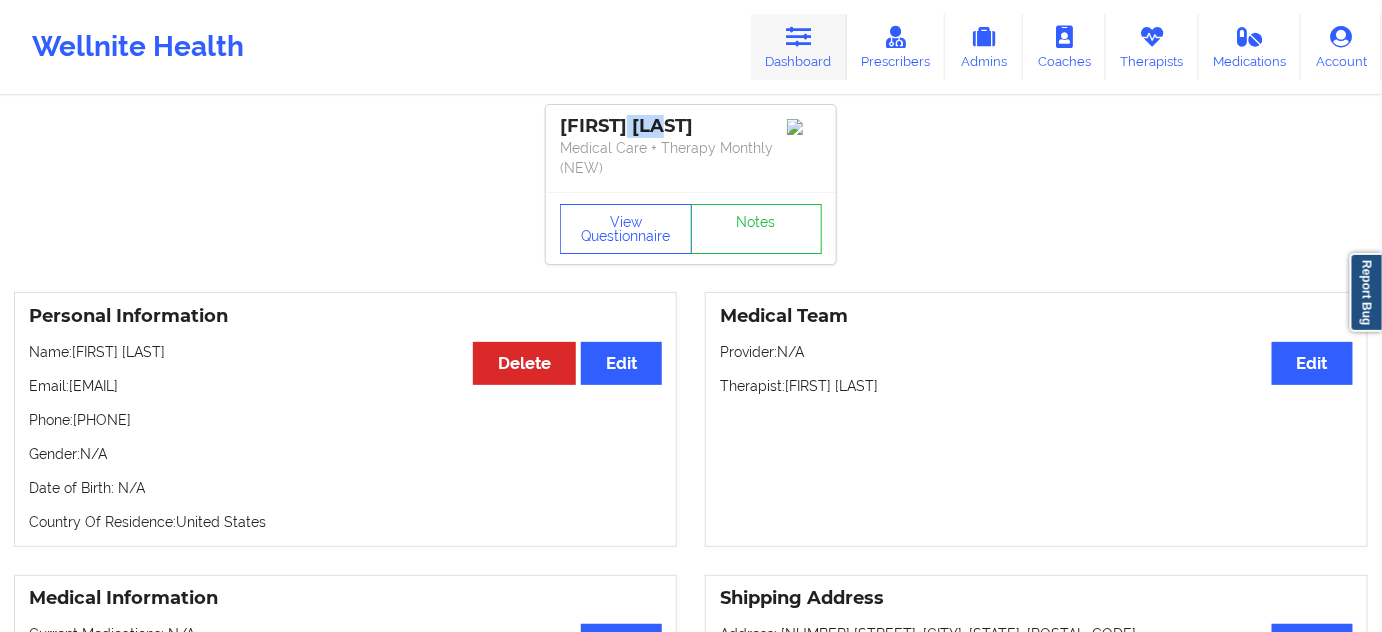 click on "Dashboard" at bounding box center (799, 47) 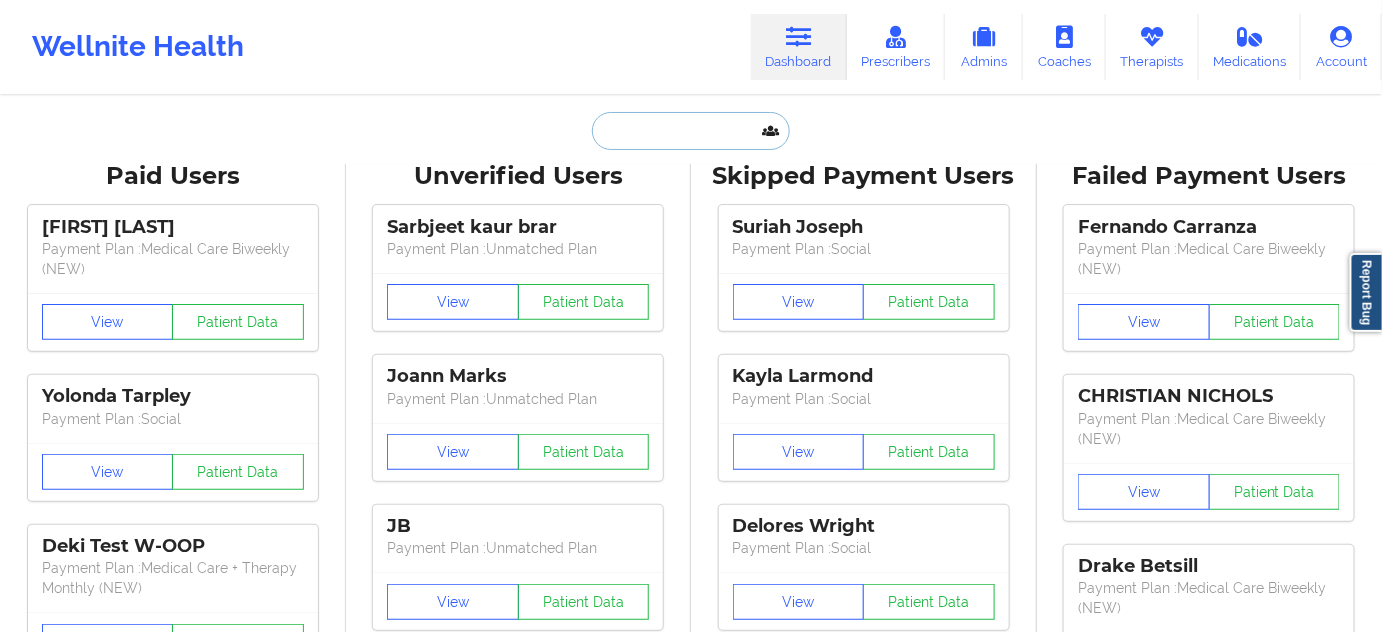 click at bounding box center (691, 131) 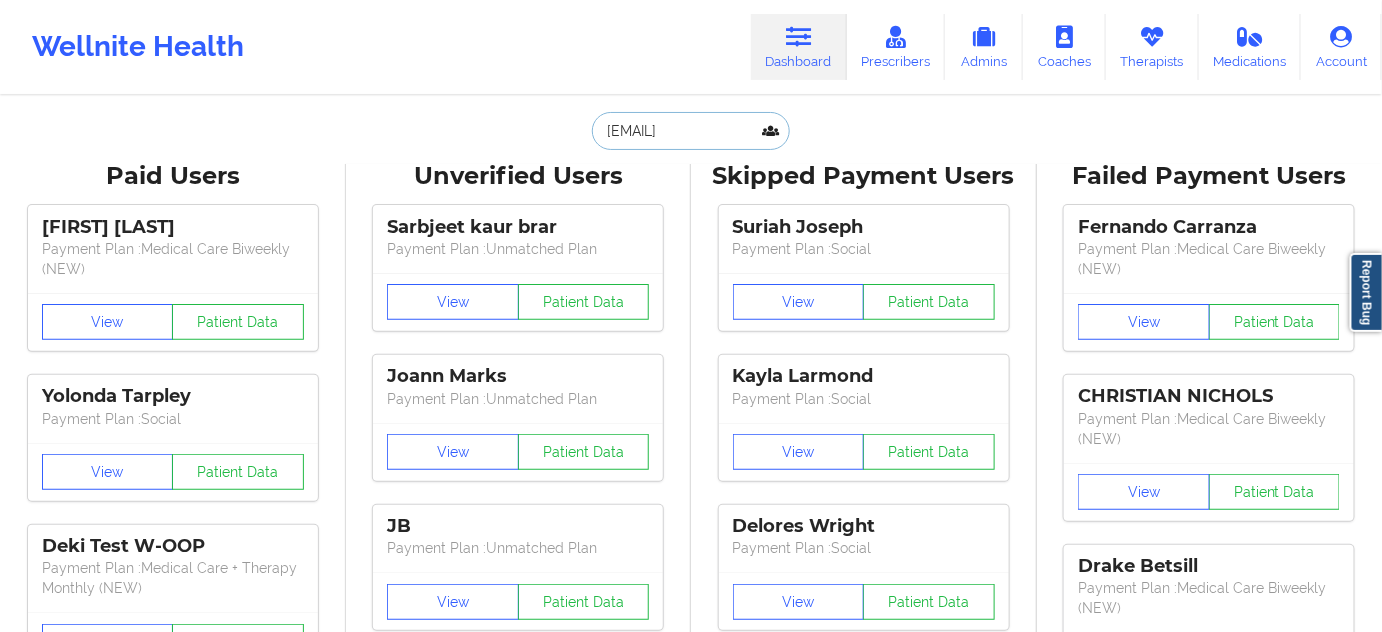 scroll, scrollTop: 0, scrollLeft: 37, axis: horizontal 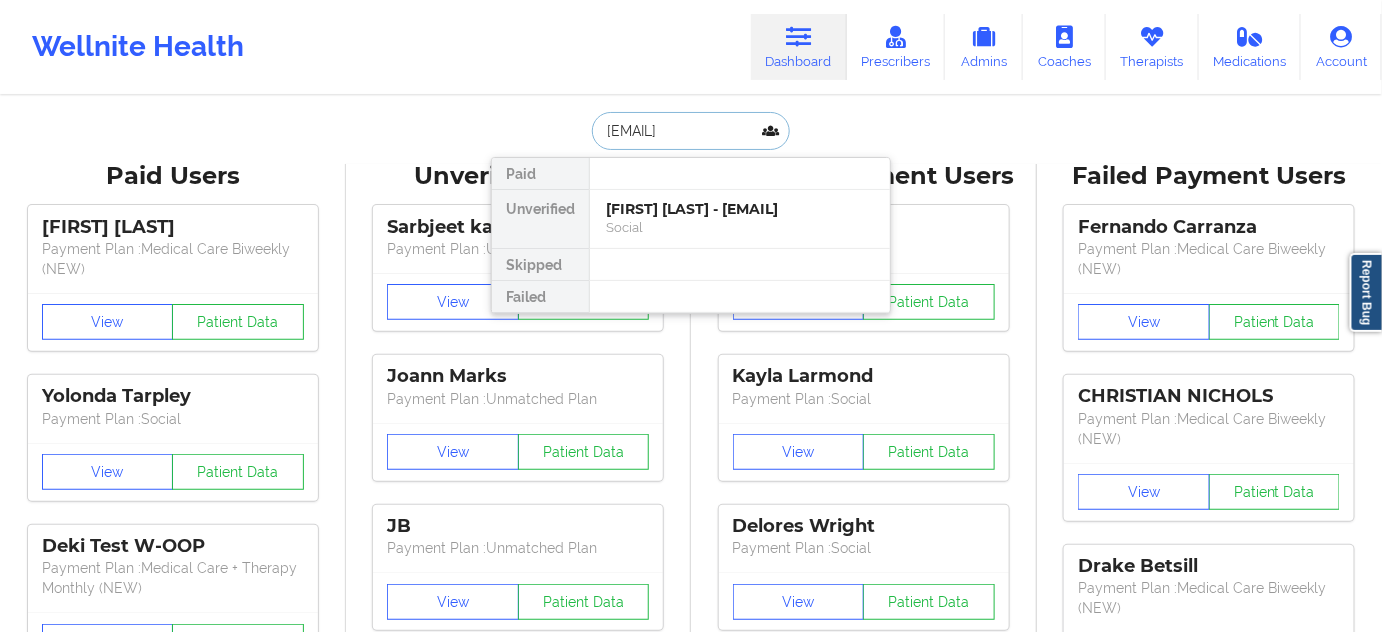 click on "[FIRST] [LAST] - [EMAIL] Social" at bounding box center (740, 219) 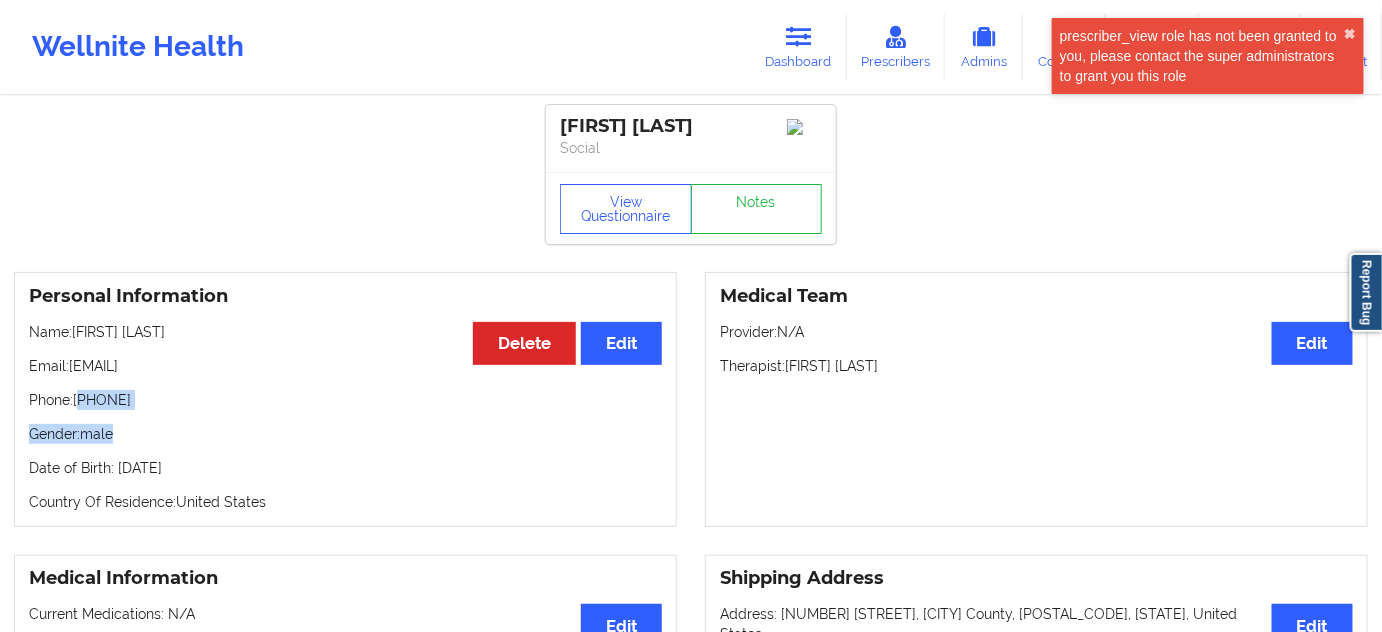 drag, startPoint x: 81, startPoint y: 407, endPoint x: 209, endPoint y: 422, distance: 128.87592 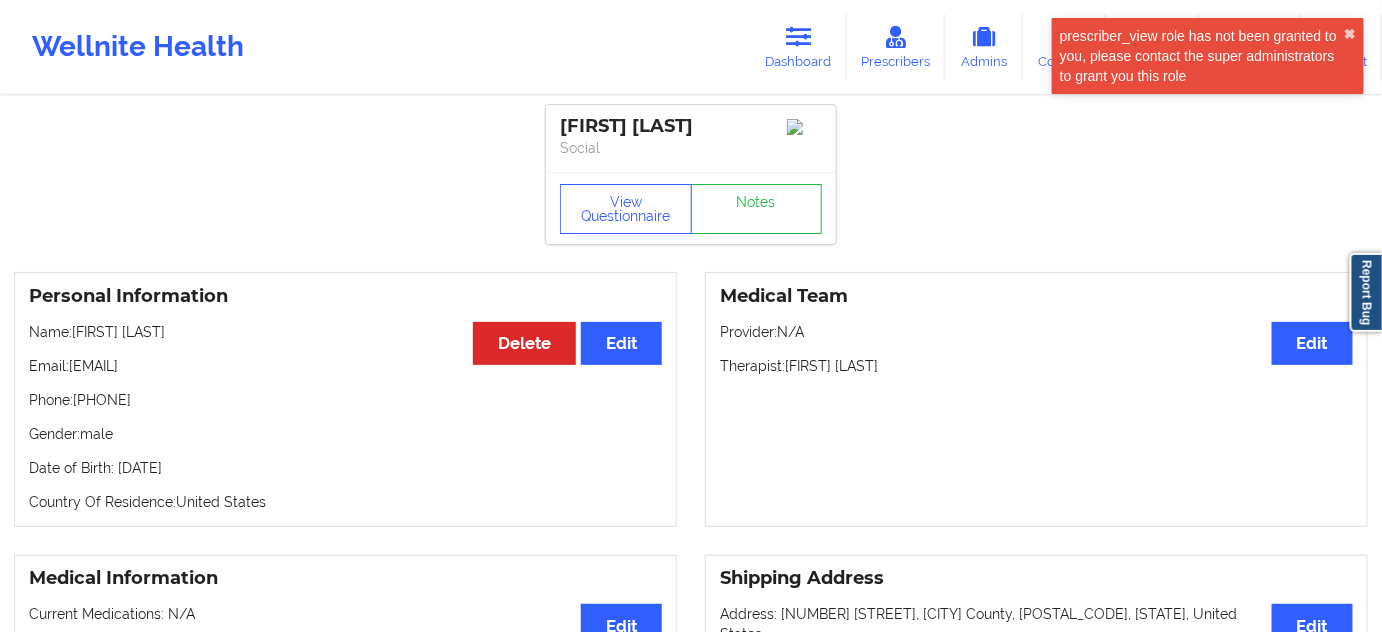 drag, startPoint x: 173, startPoint y: 410, endPoint x: 210, endPoint y: 435, distance: 44.65423 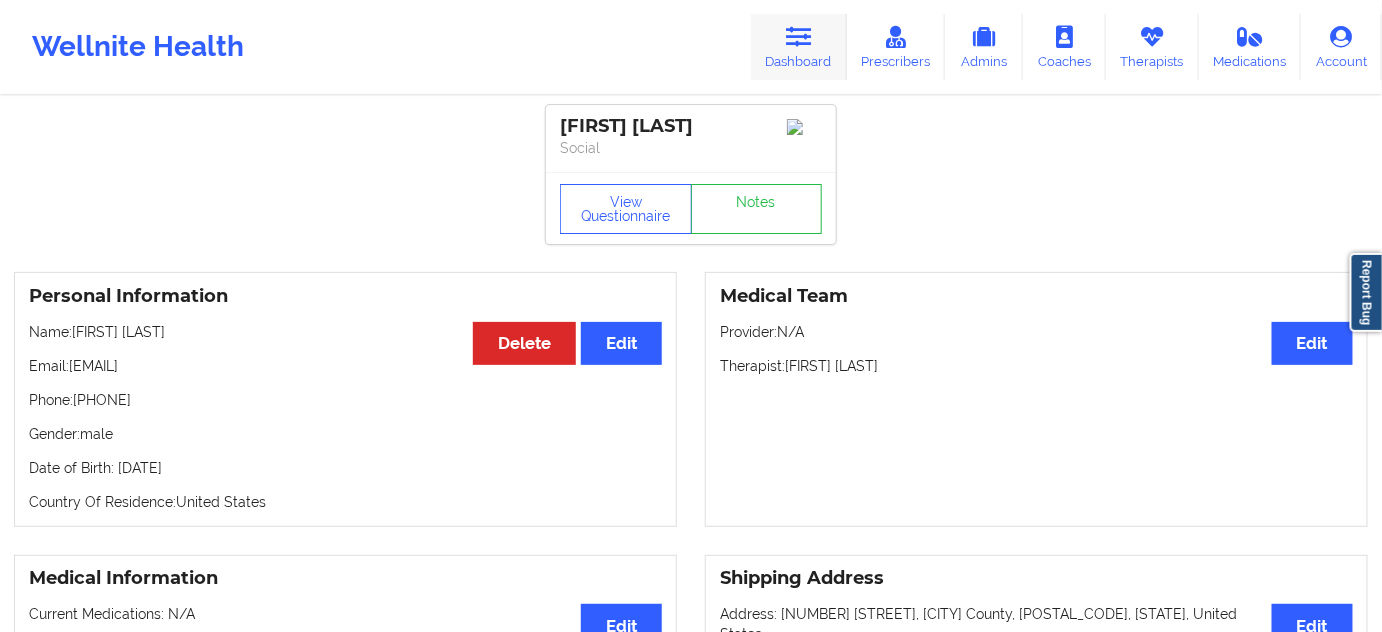 click on "Dashboard" at bounding box center [799, 47] 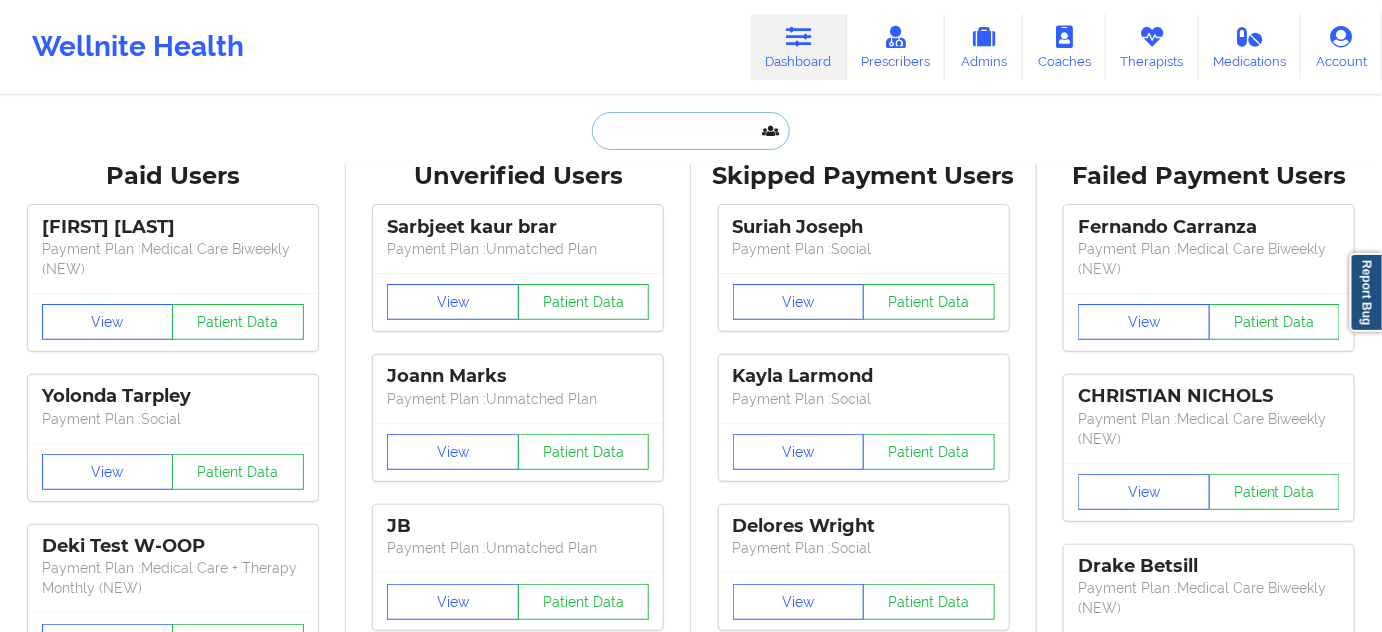 click at bounding box center (691, 131) 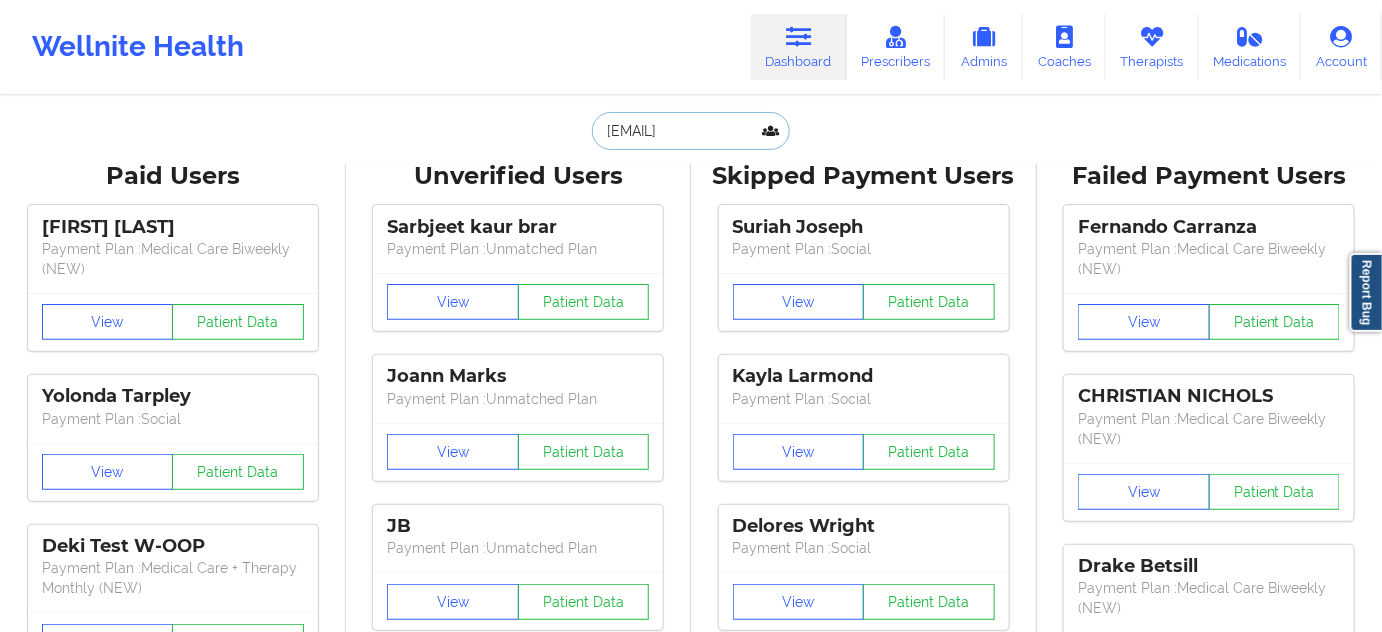 scroll, scrollTop: 0, scrollLeft: 66, axis: horizontal 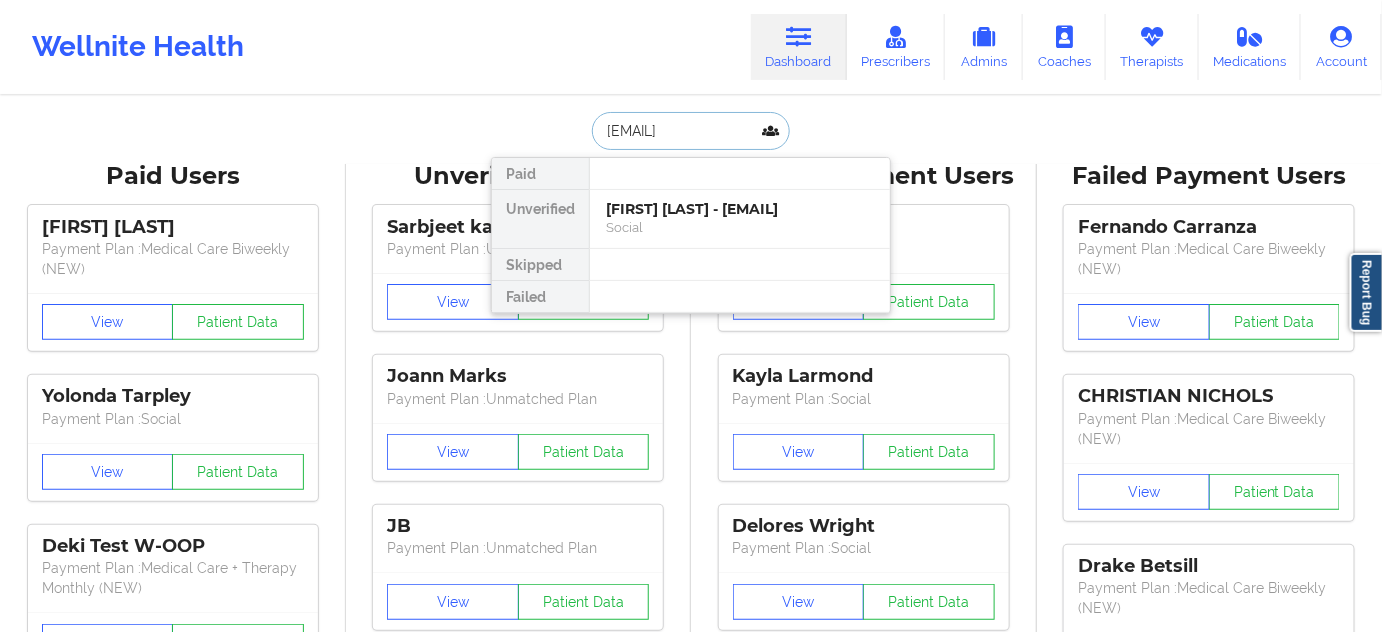 click on "[FIRST] [LAST]  - [EMAIL]" at bounding box center [740, 209] 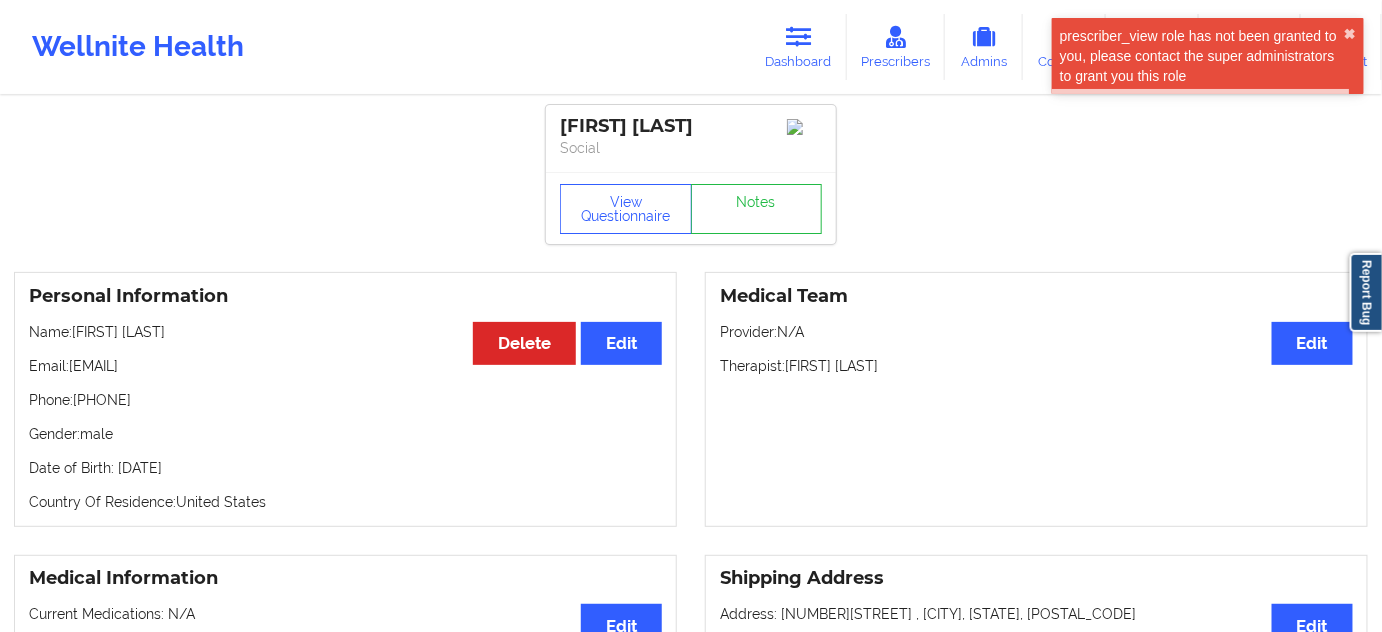 drag, startPoint x: 82, startPoint y: 404, endPoint x: 237, endPoint y: 412, distance: 155.20631 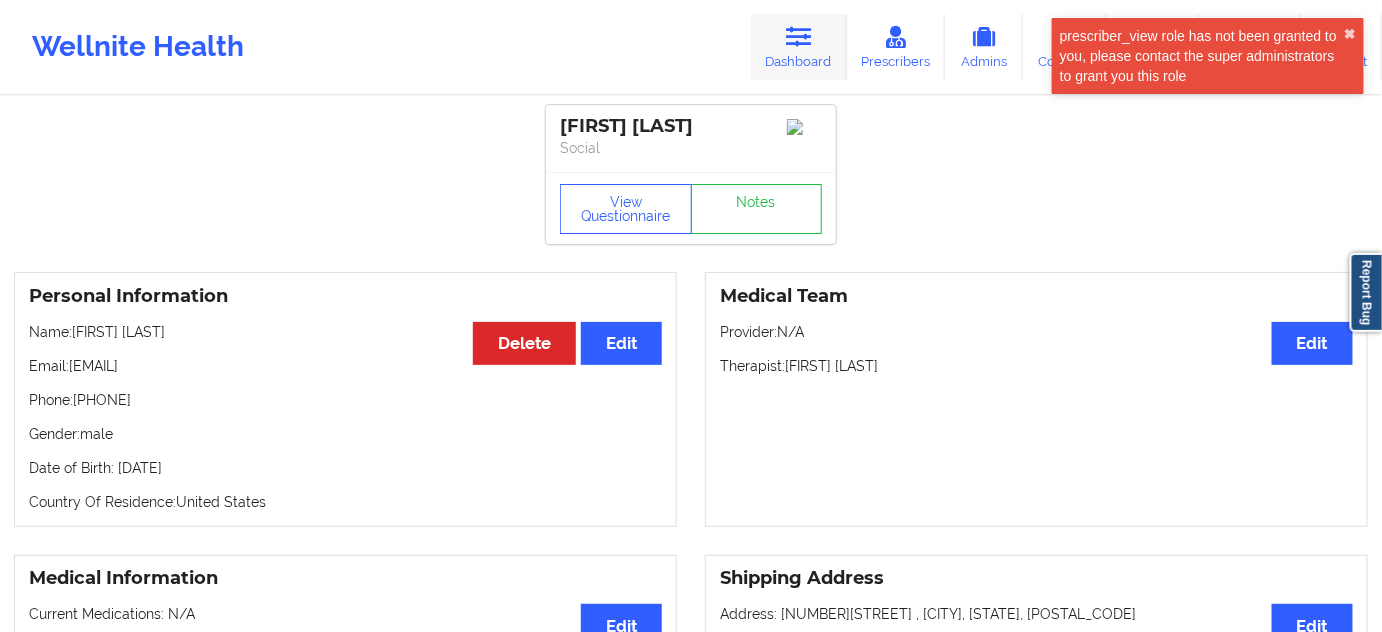click at bounding box center [799, 37] 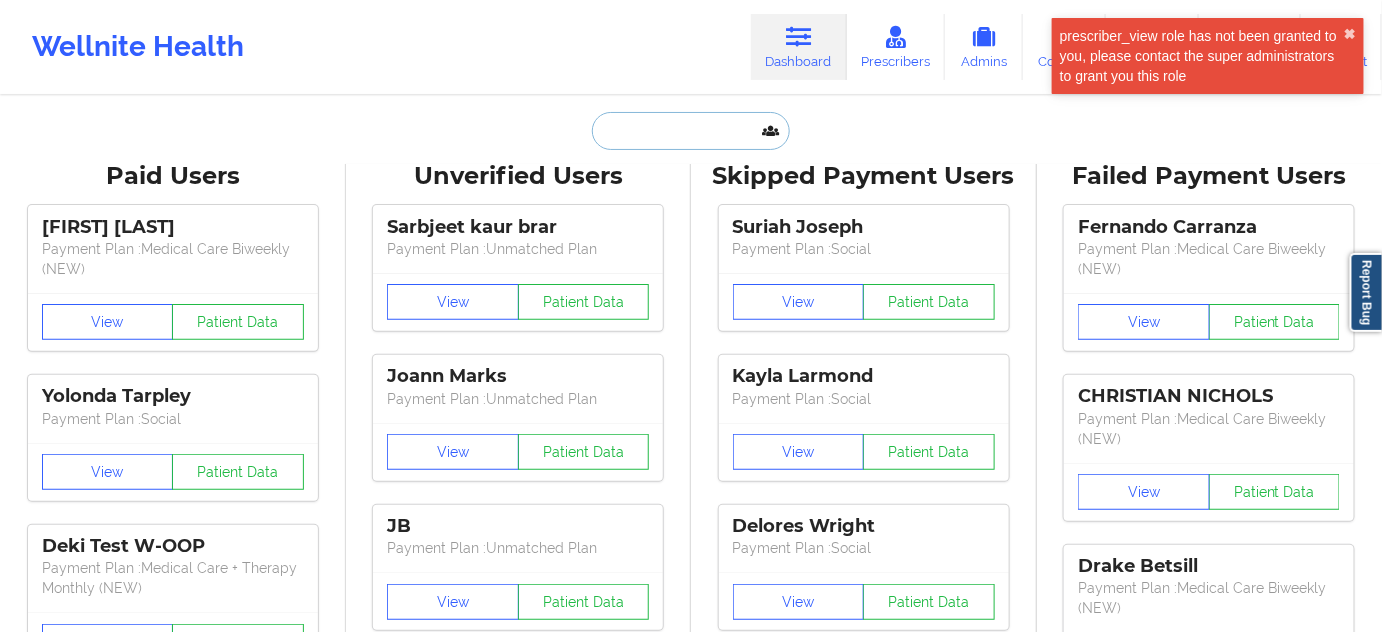 click at bounding box center (691, 131) 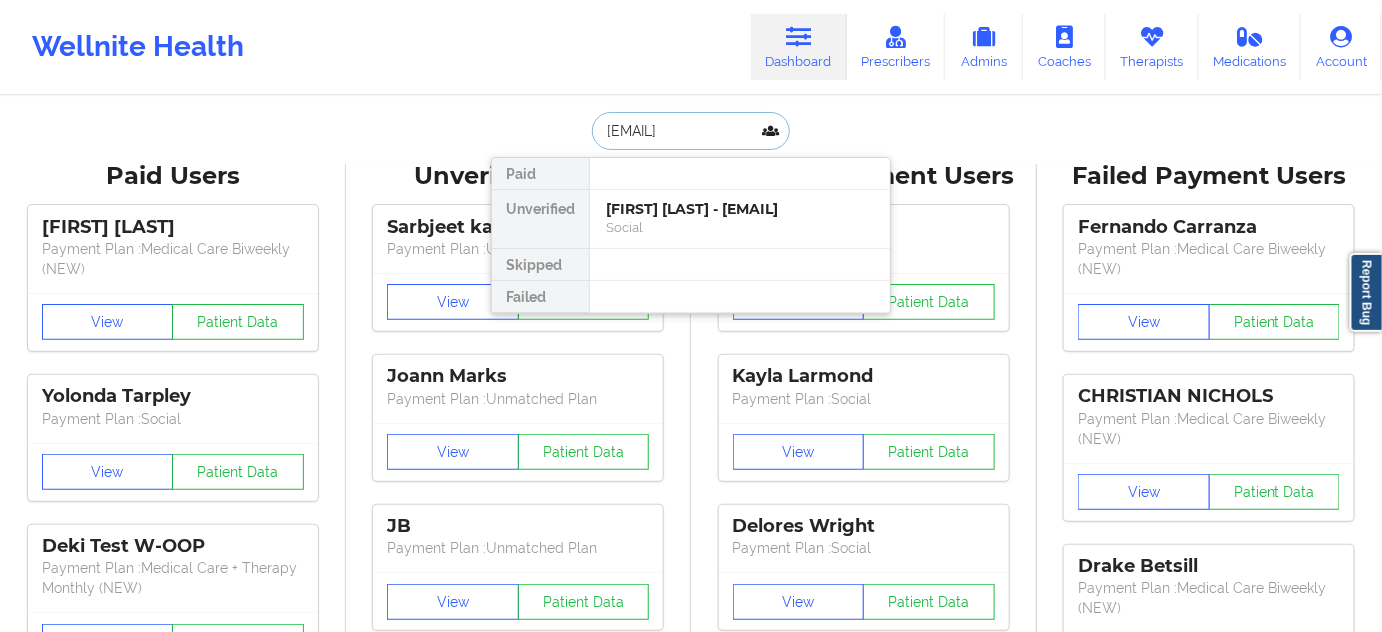 click on "[FIRST] [LAST] - [EMAIL]" at bounding box center [740, 209] 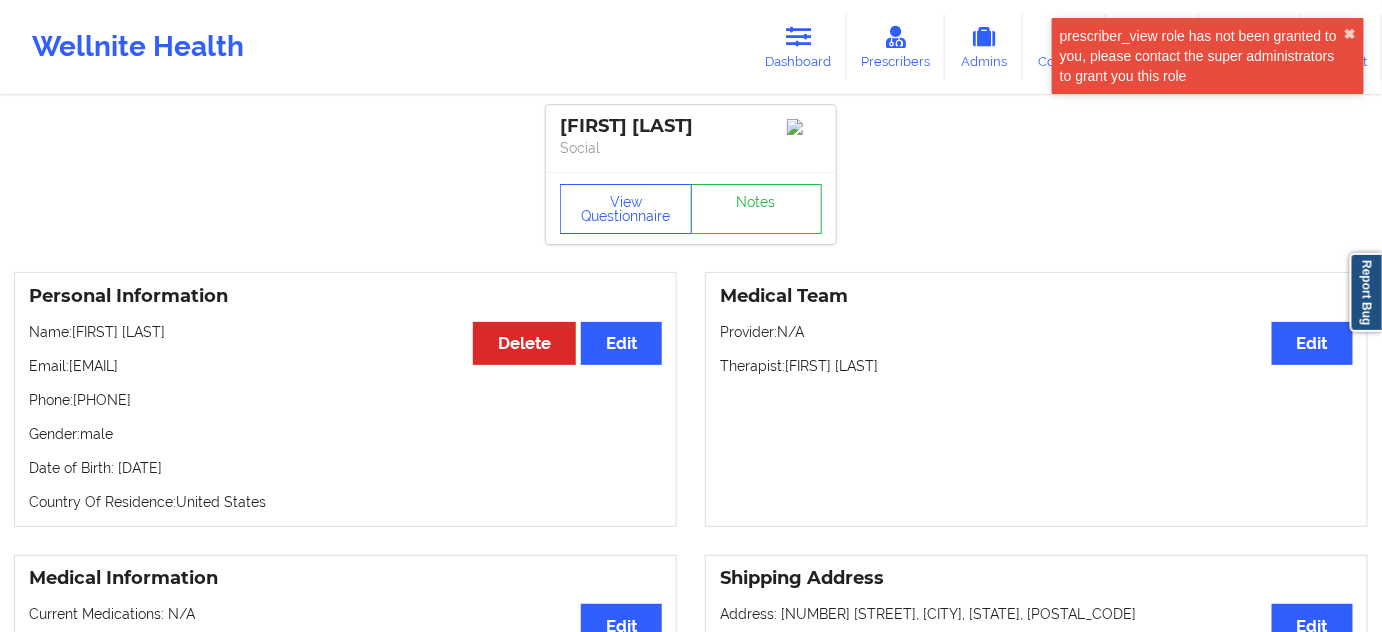 drag, startPoint x: 84, startPoint y: 405, endPoint x: 272, endPoint y: 404, distance: 188.00266 